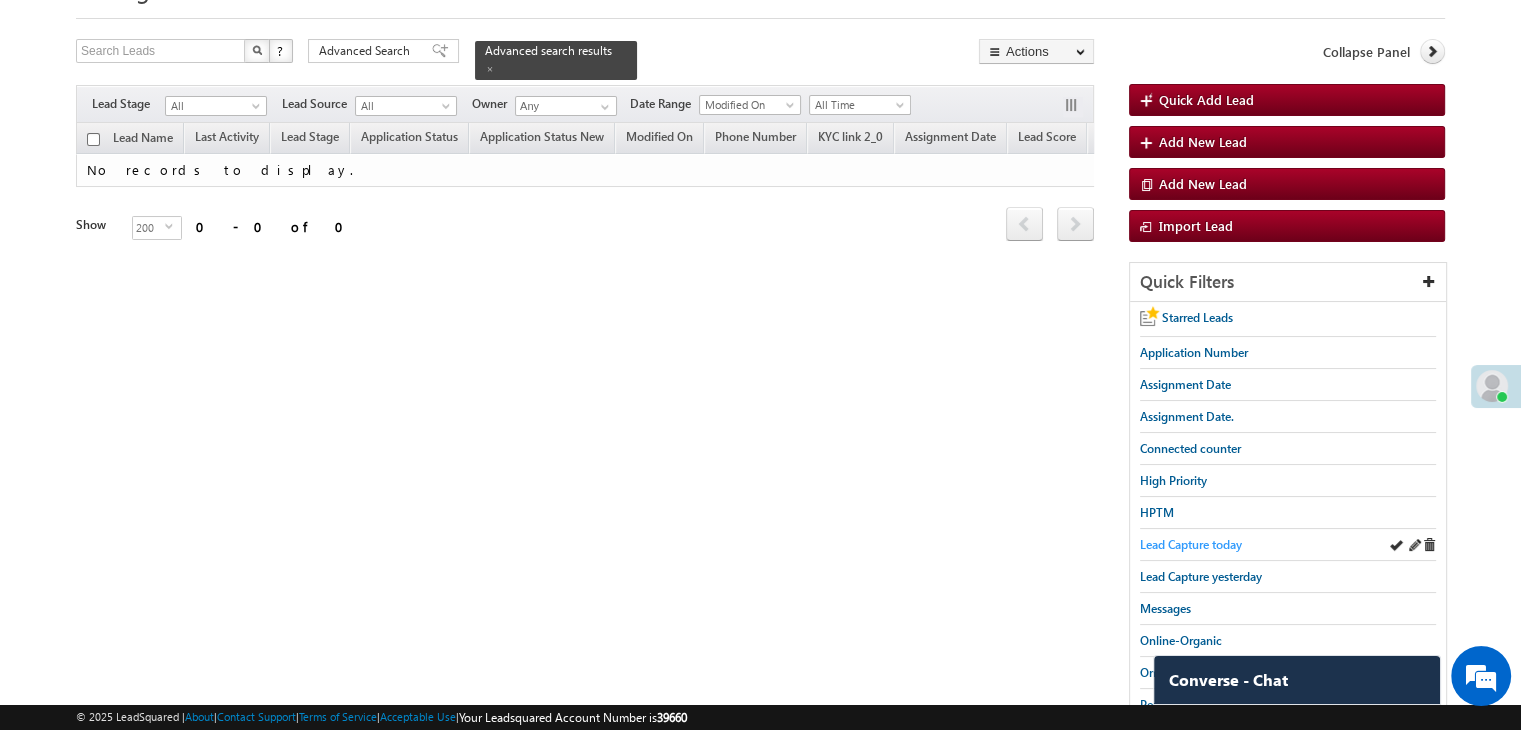 scroll, scrollTop: 100, scrollLeft: 0, axis: vertical 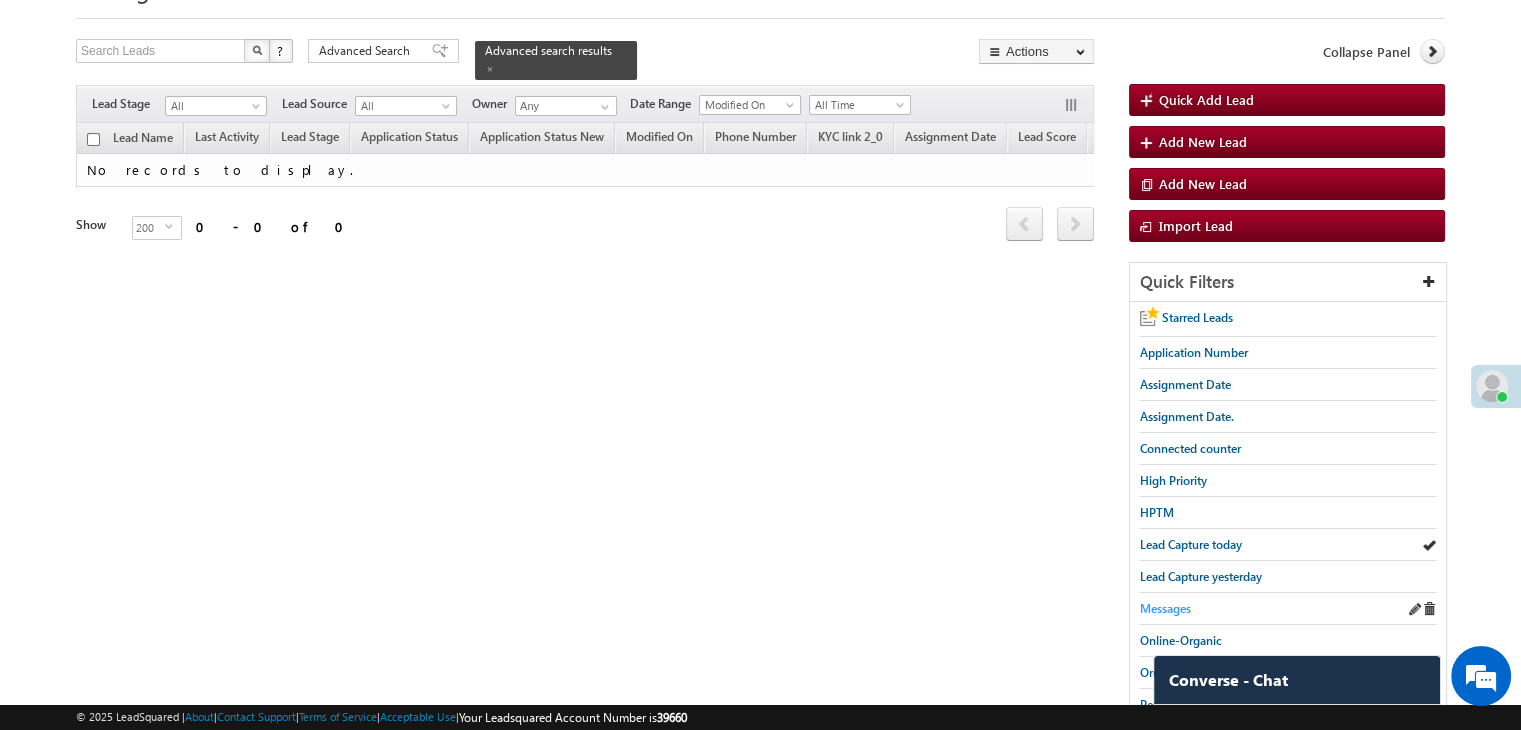 click on "Messages" at bounding box center [1165, 608] 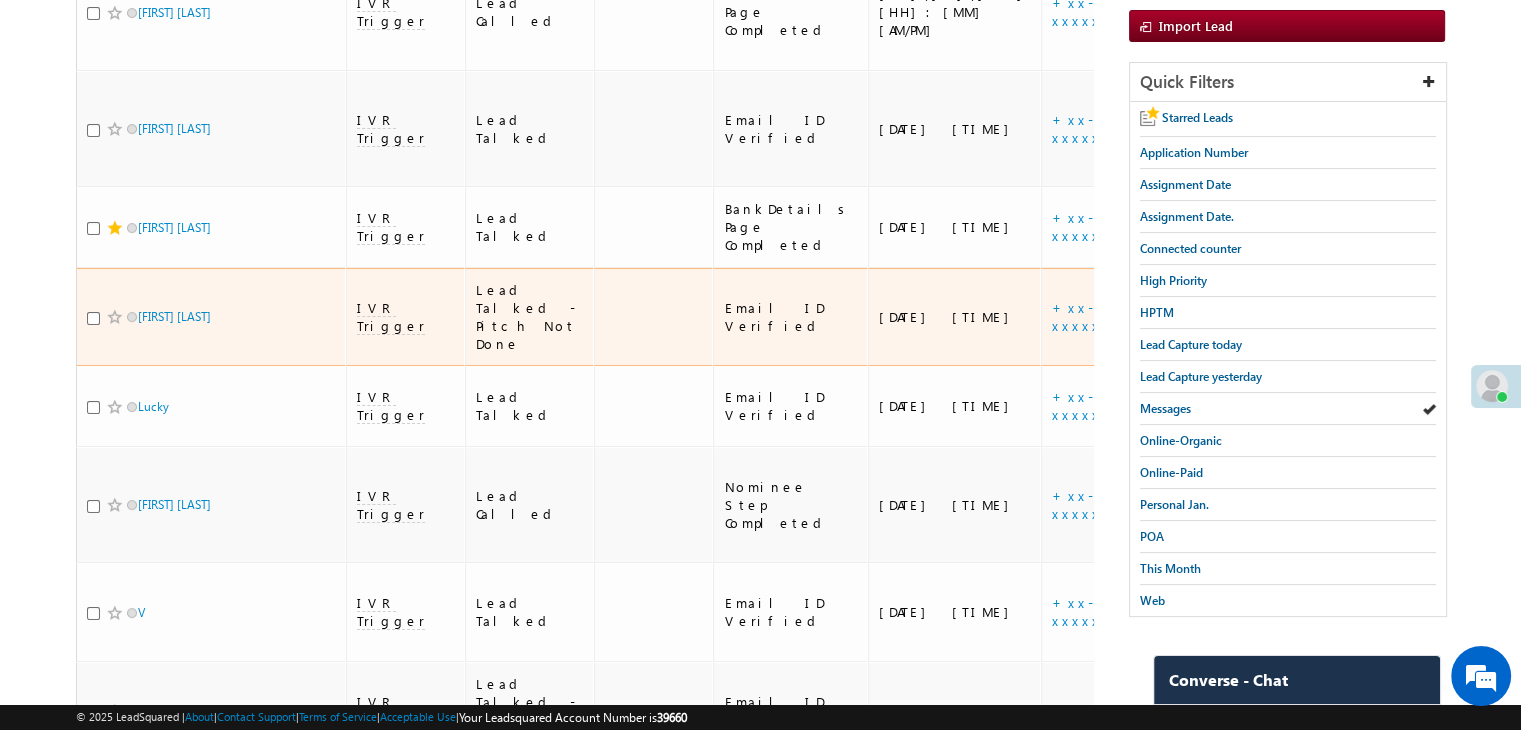 scroll, scrollTop: 0, scrollLeft: 0, axis: both 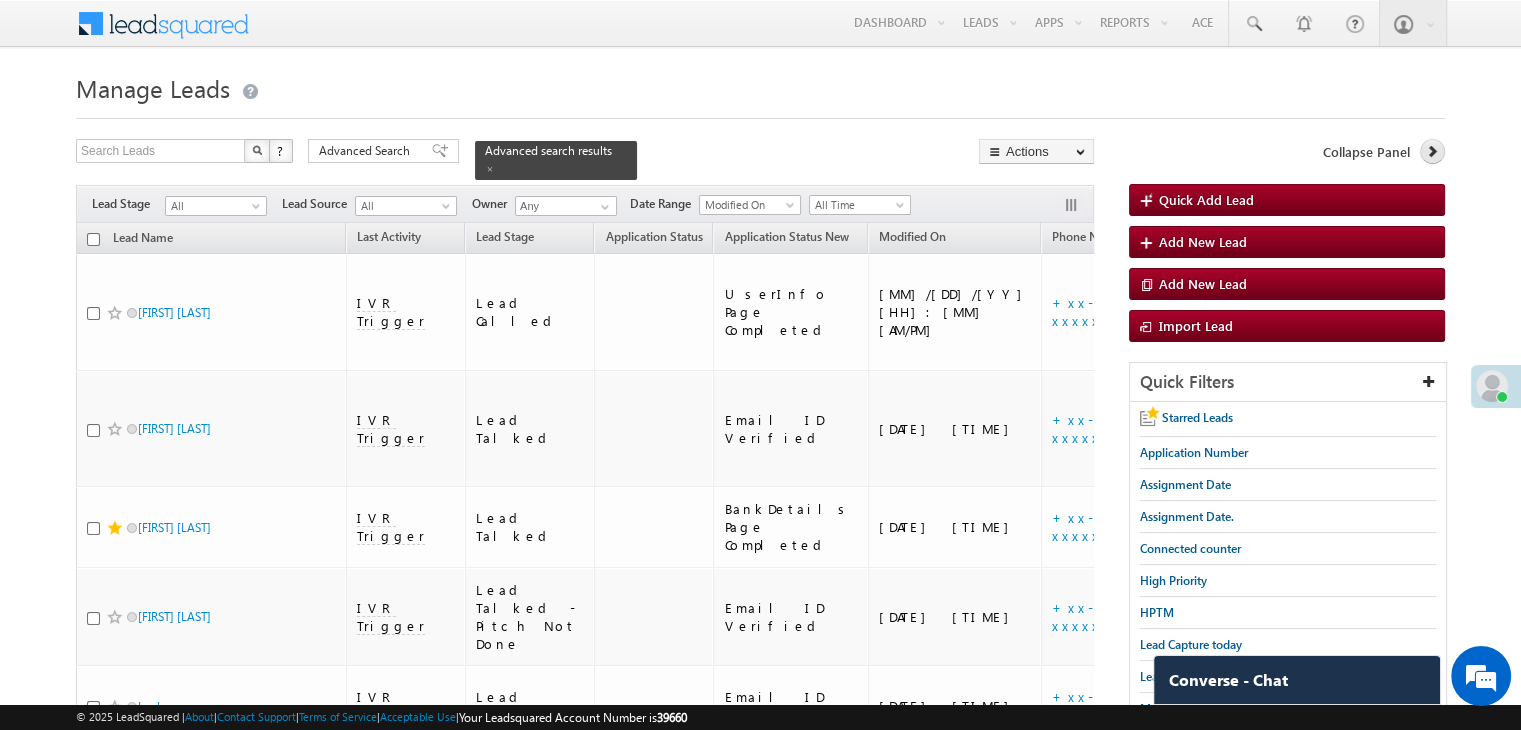 click at bounding box center [1432, 151] 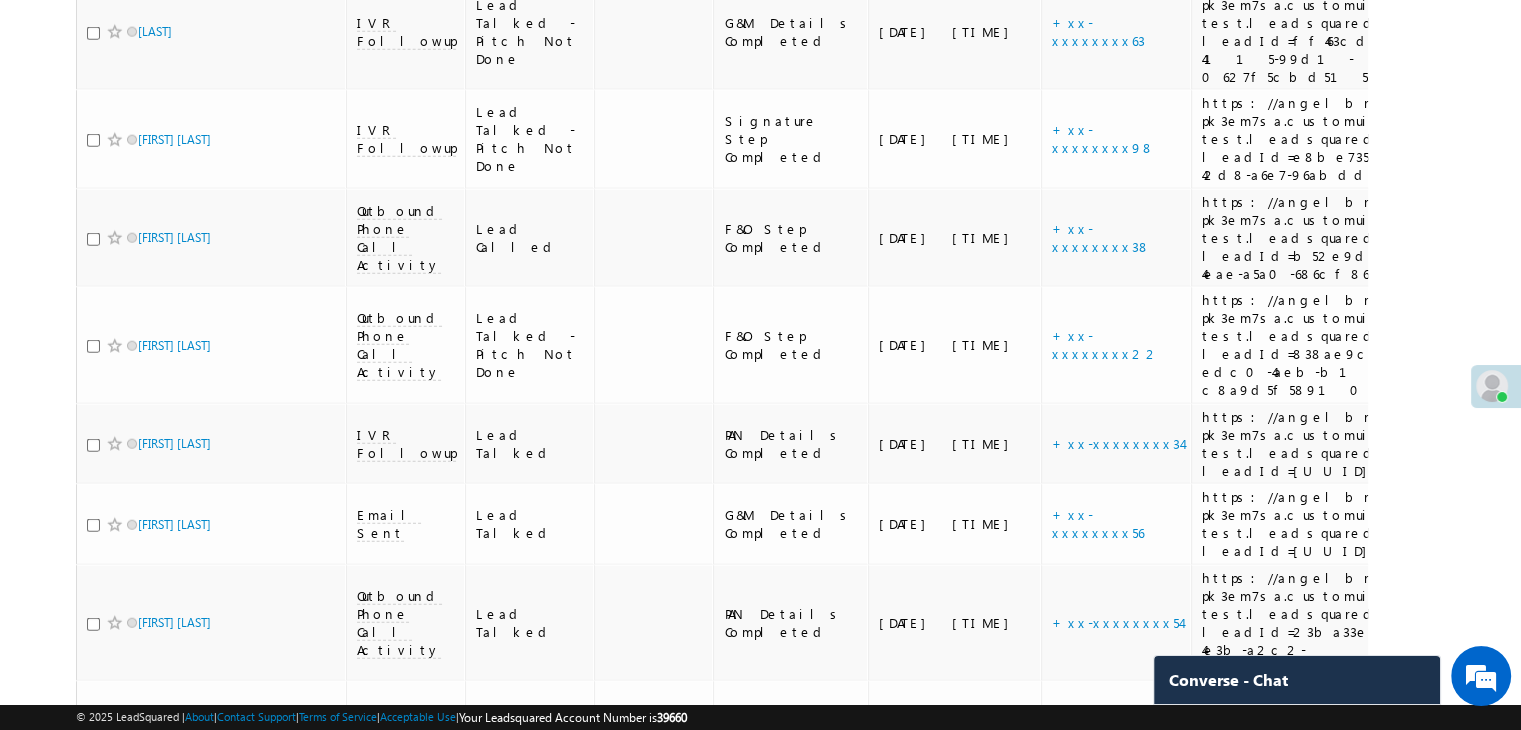 scroll, scrollTop: 5100, scrollLeft: 0, axis: vertical 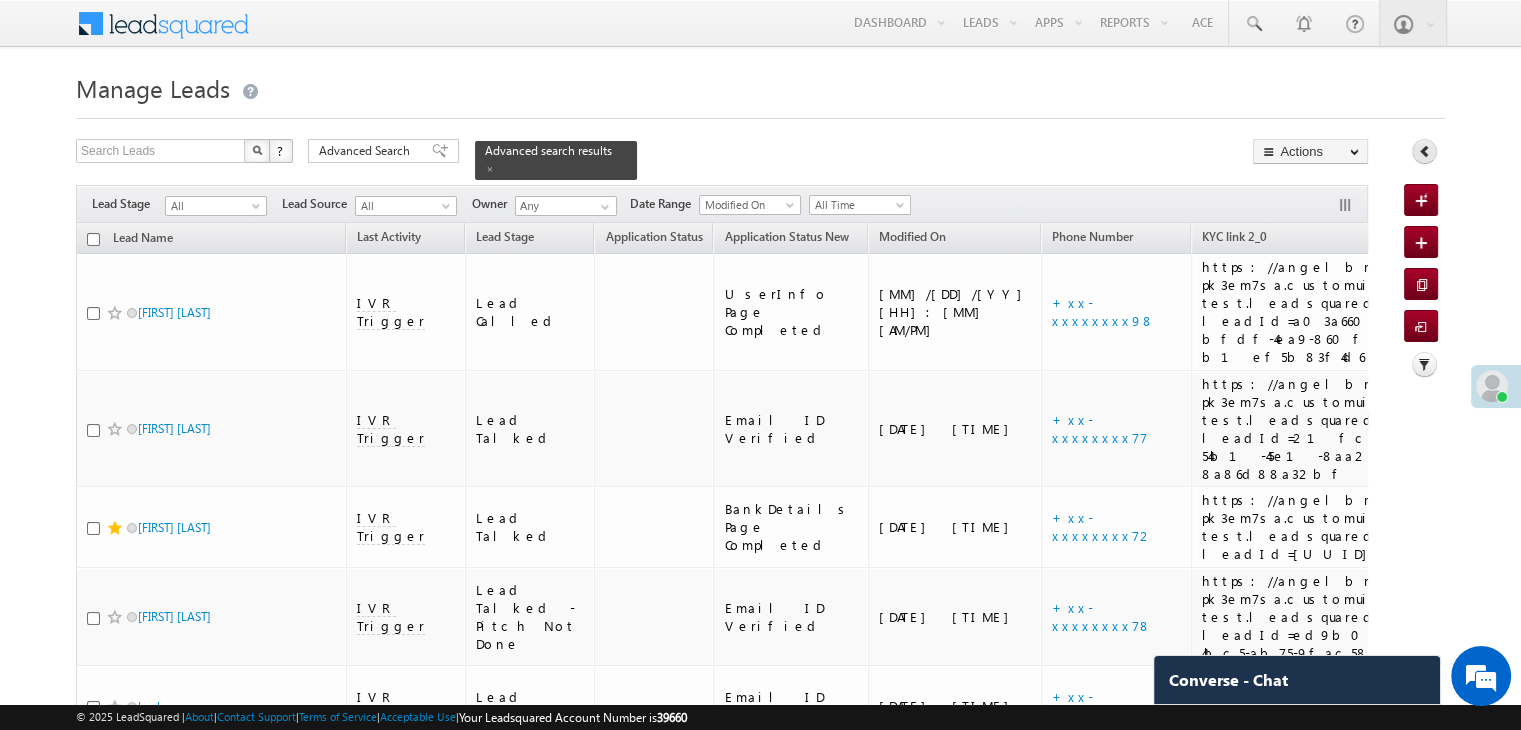 click at bounding box center (1424, 151) 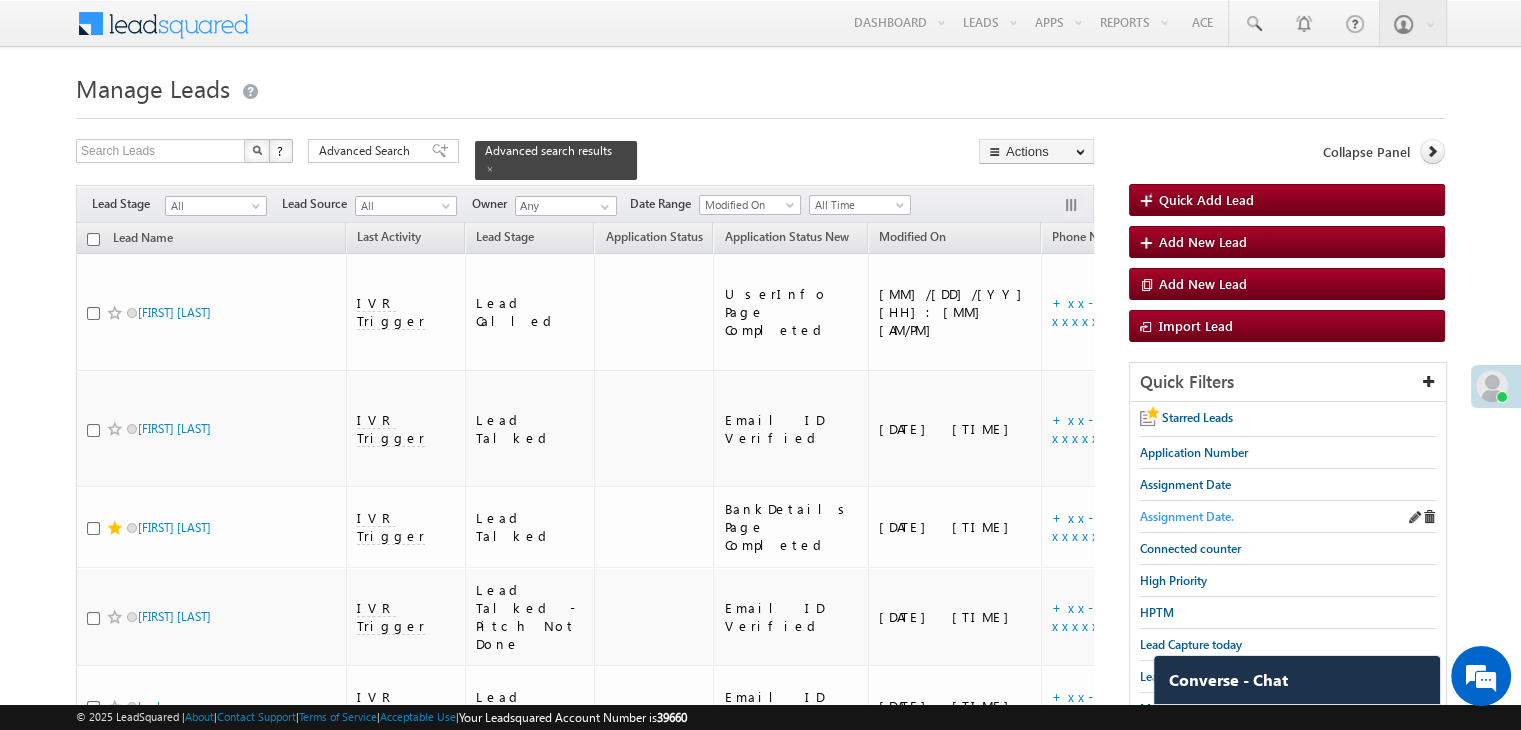 click on "Assignment Date." at bounding box center (1187, 516) 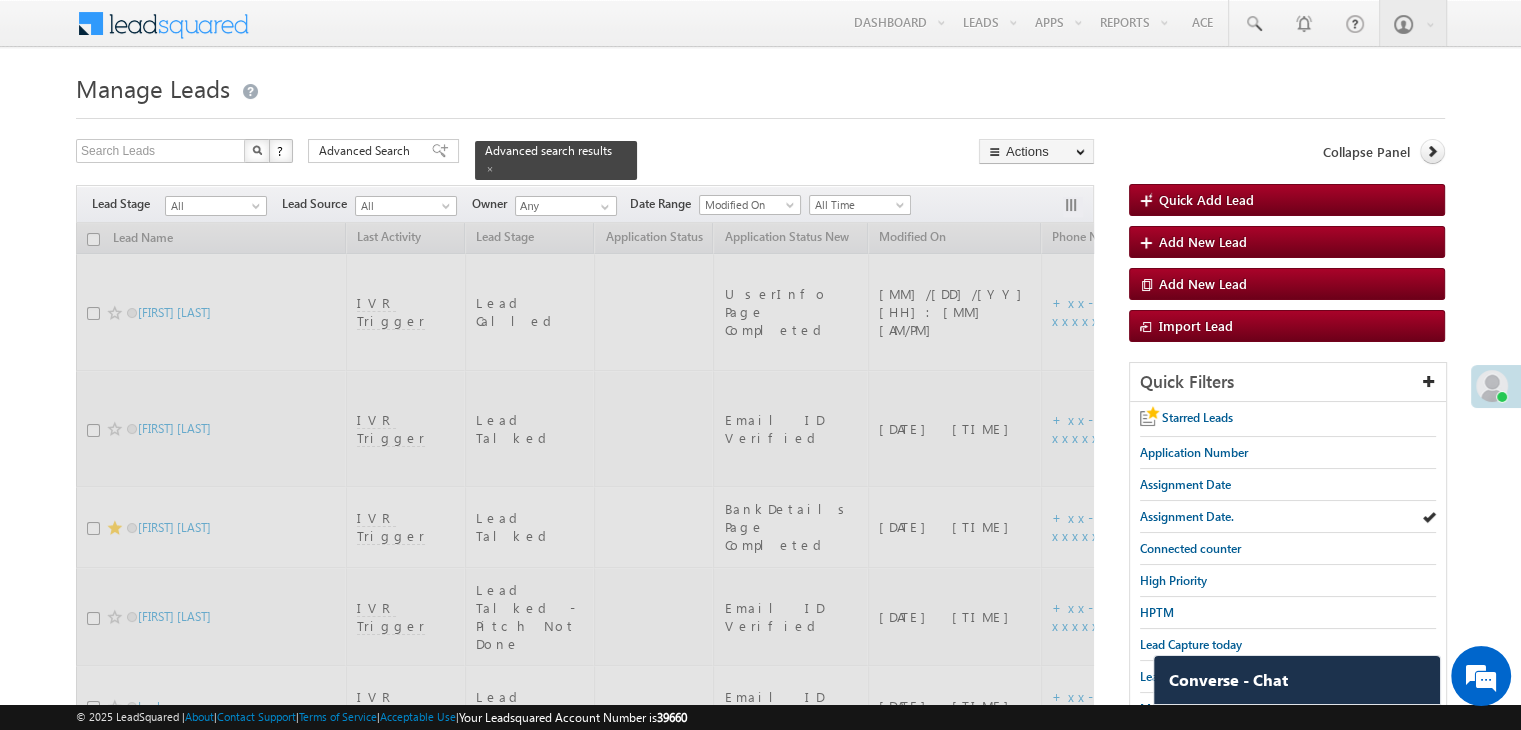 click on "Advanced Search" at bounding box center [383, 151] 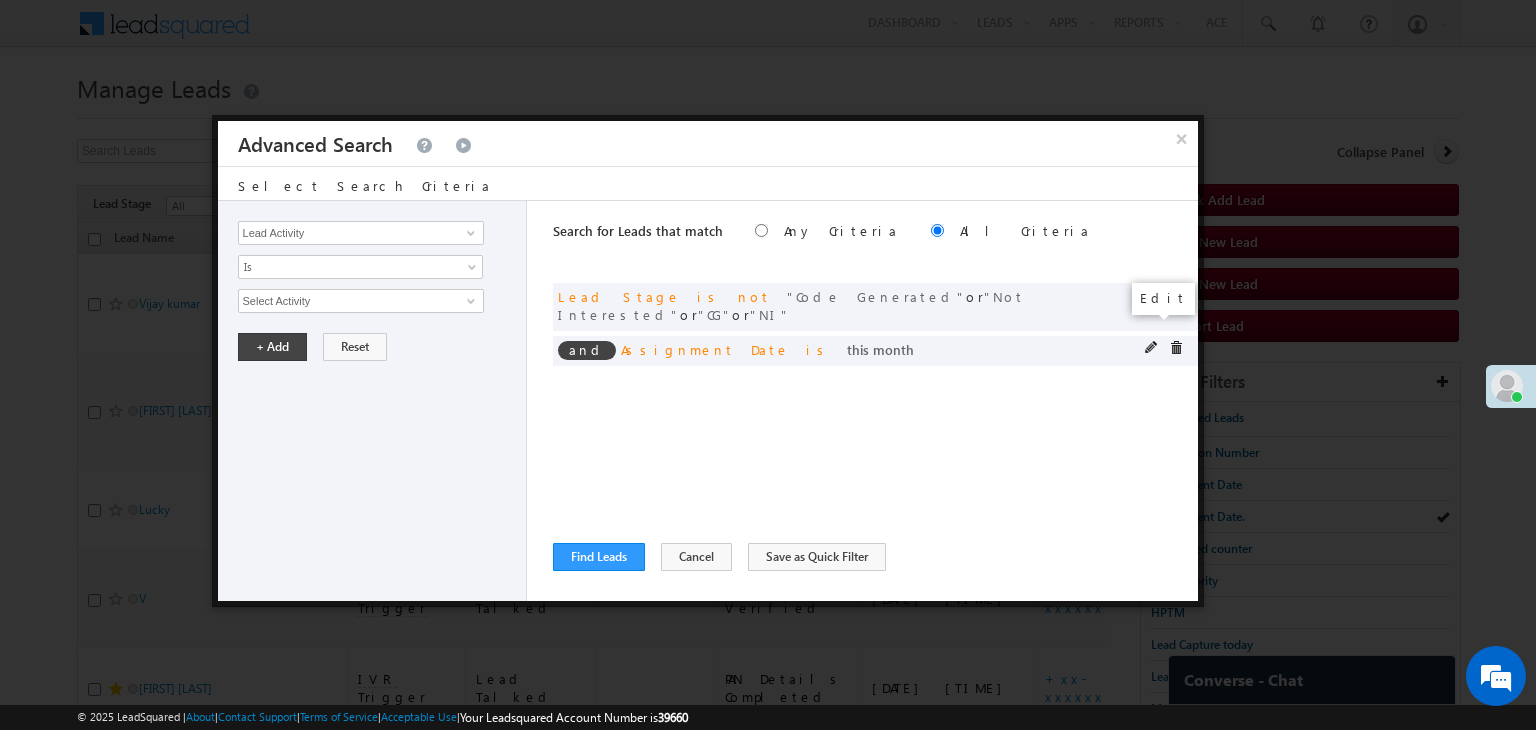 click at bounding box center (1152, 348) 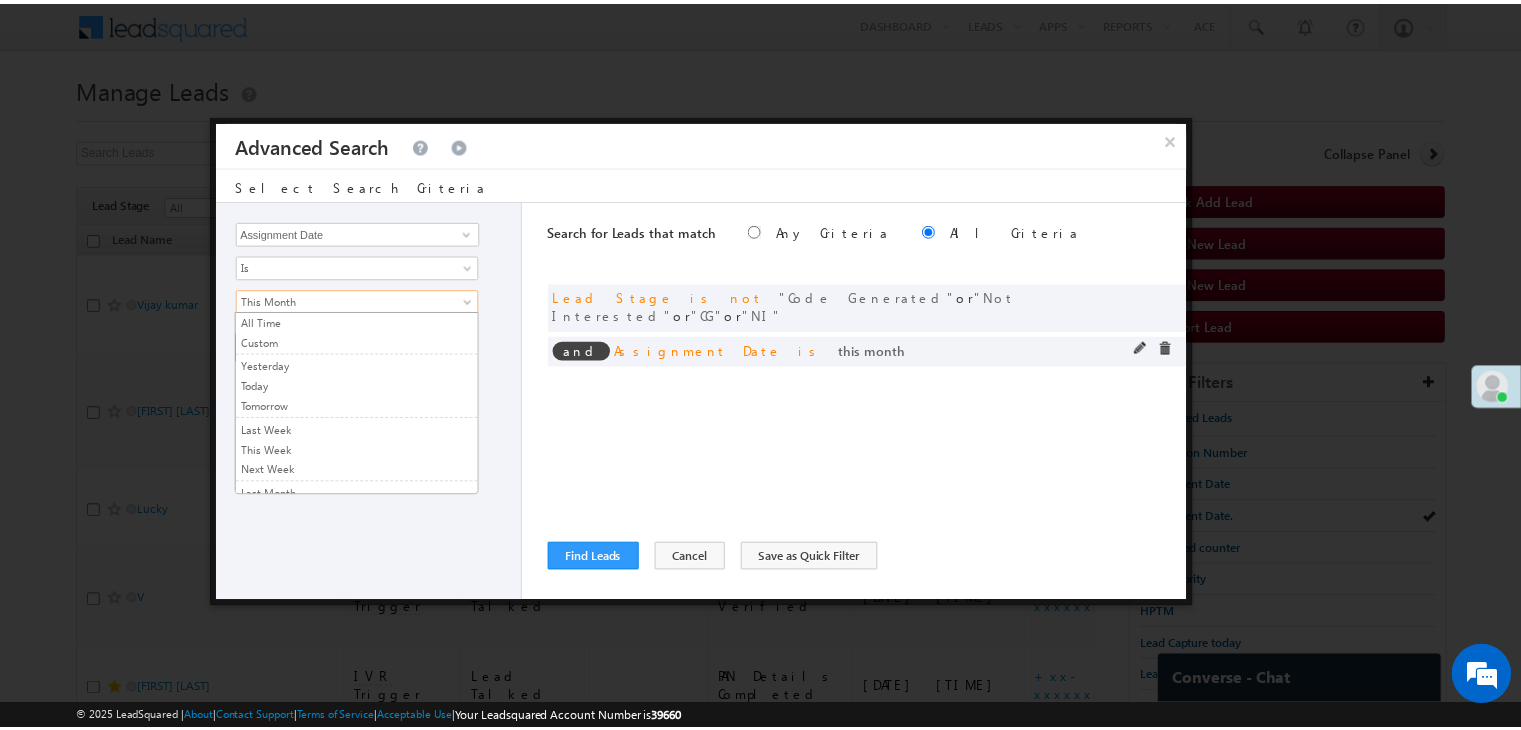 scroll, scrollTop: 107, scrollLeft: 0, axis: vertical 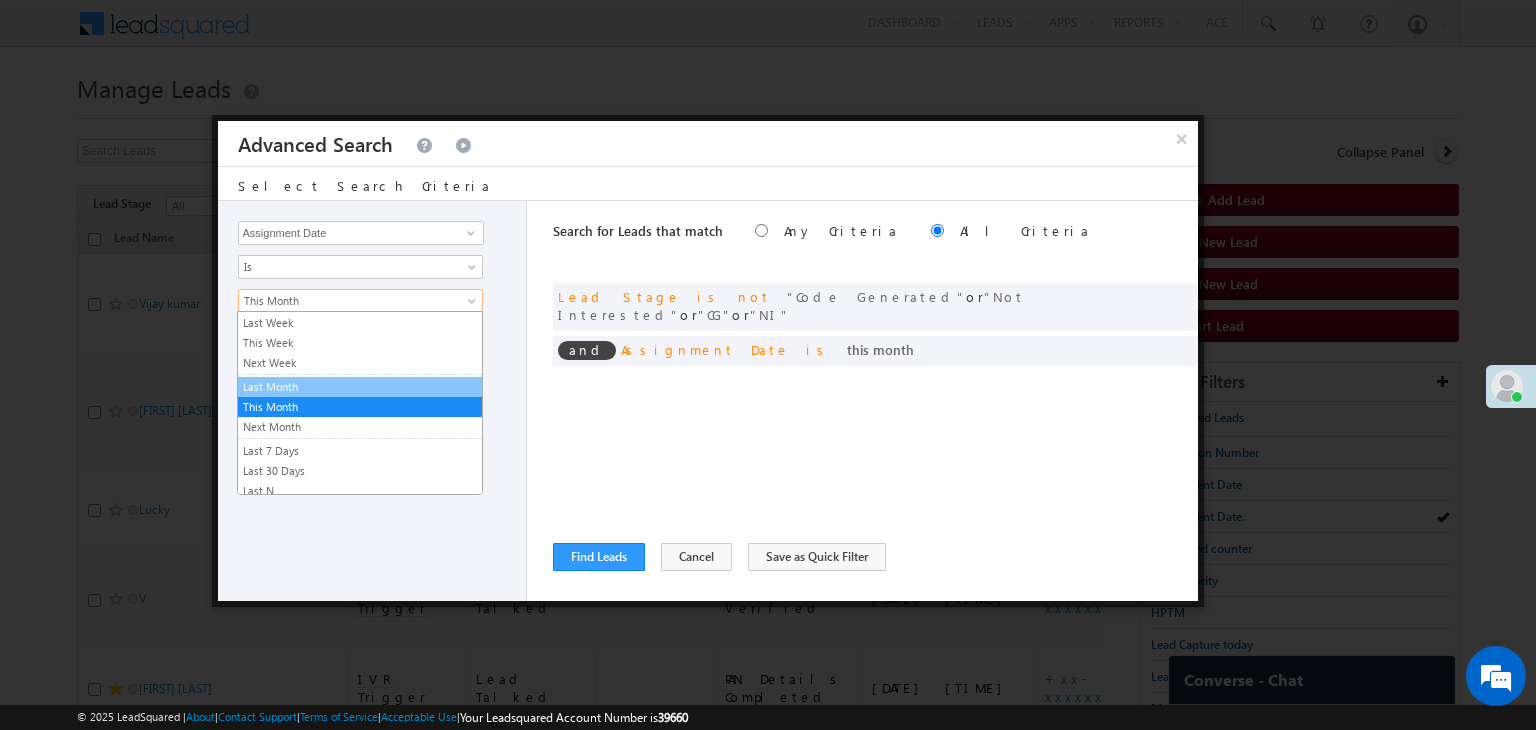 click on "Last Month" at bounding box center (360, 387) 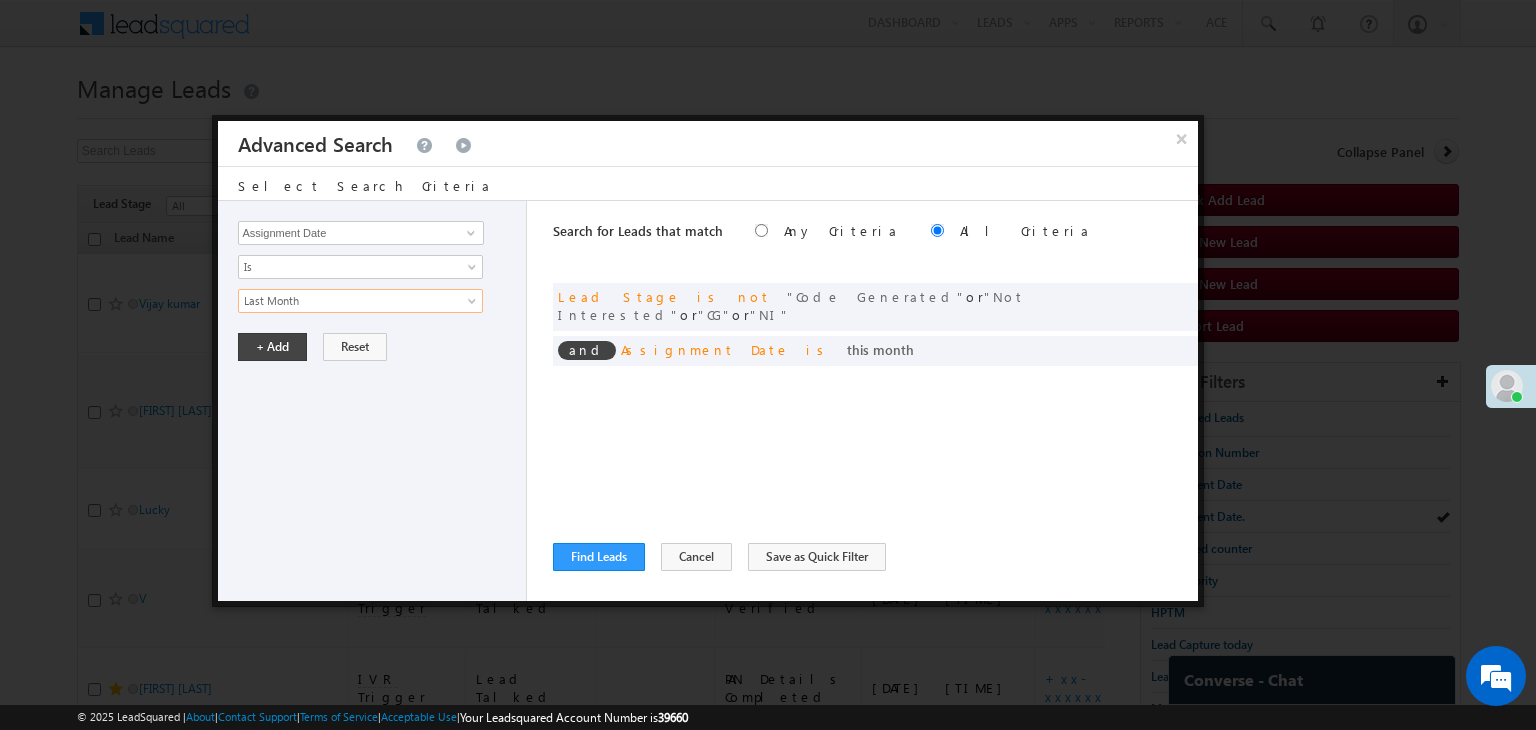 drag, startPoint x: 340, startPoint y: 500, endPoint x: 332, endPoint y: 481, distance: 20.615528 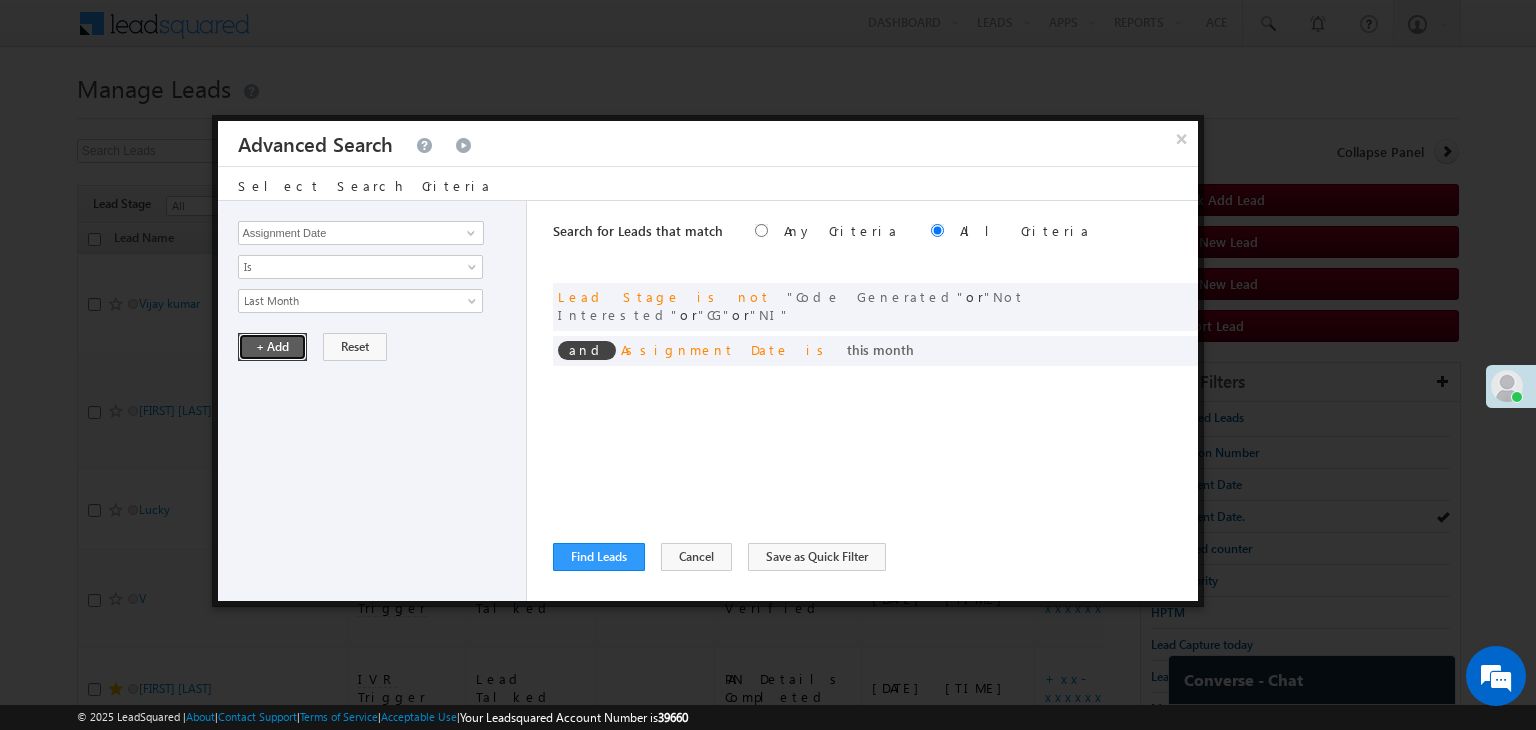 click on "+ Add" at bounding box center (272, 347) 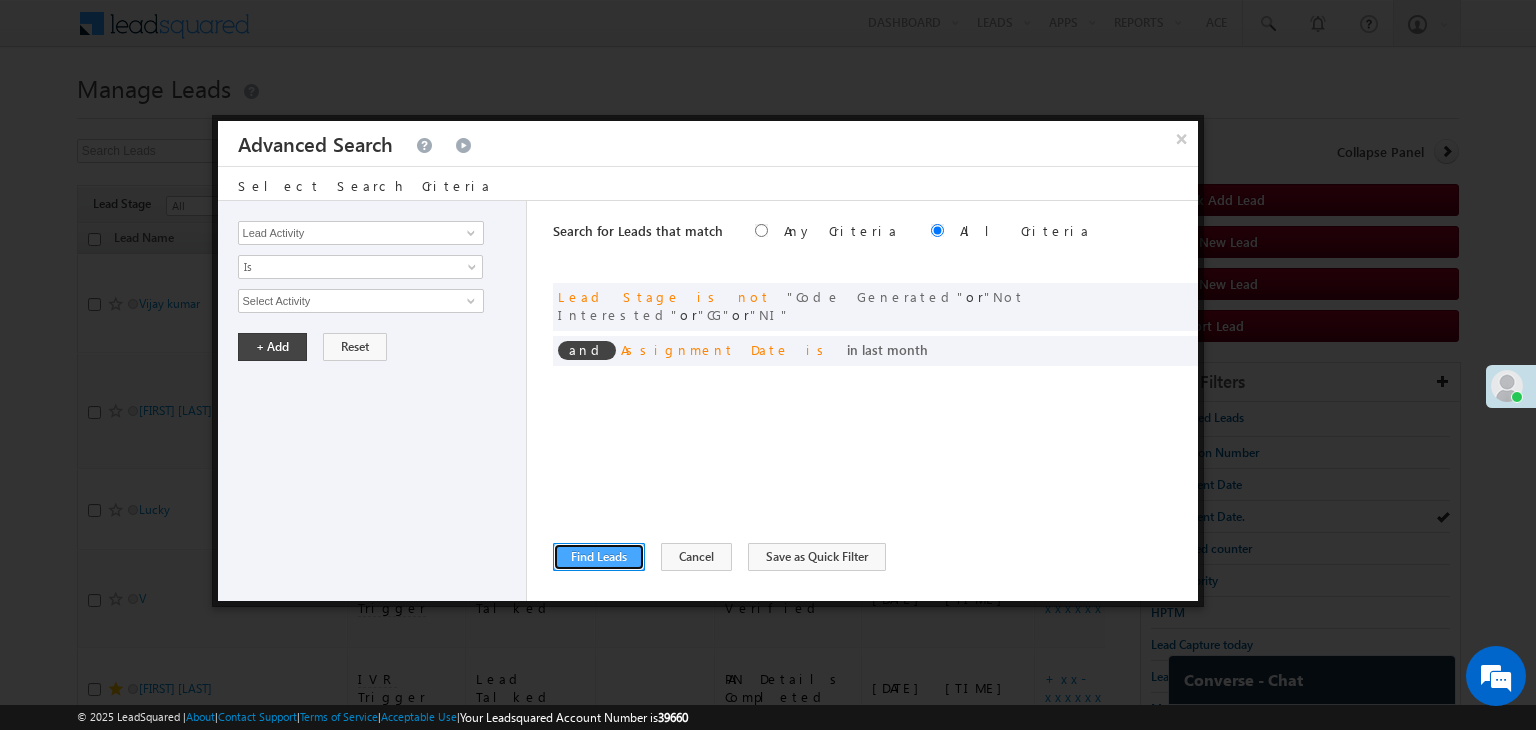 click on "Find Leads" at bounding box center (599, 557) 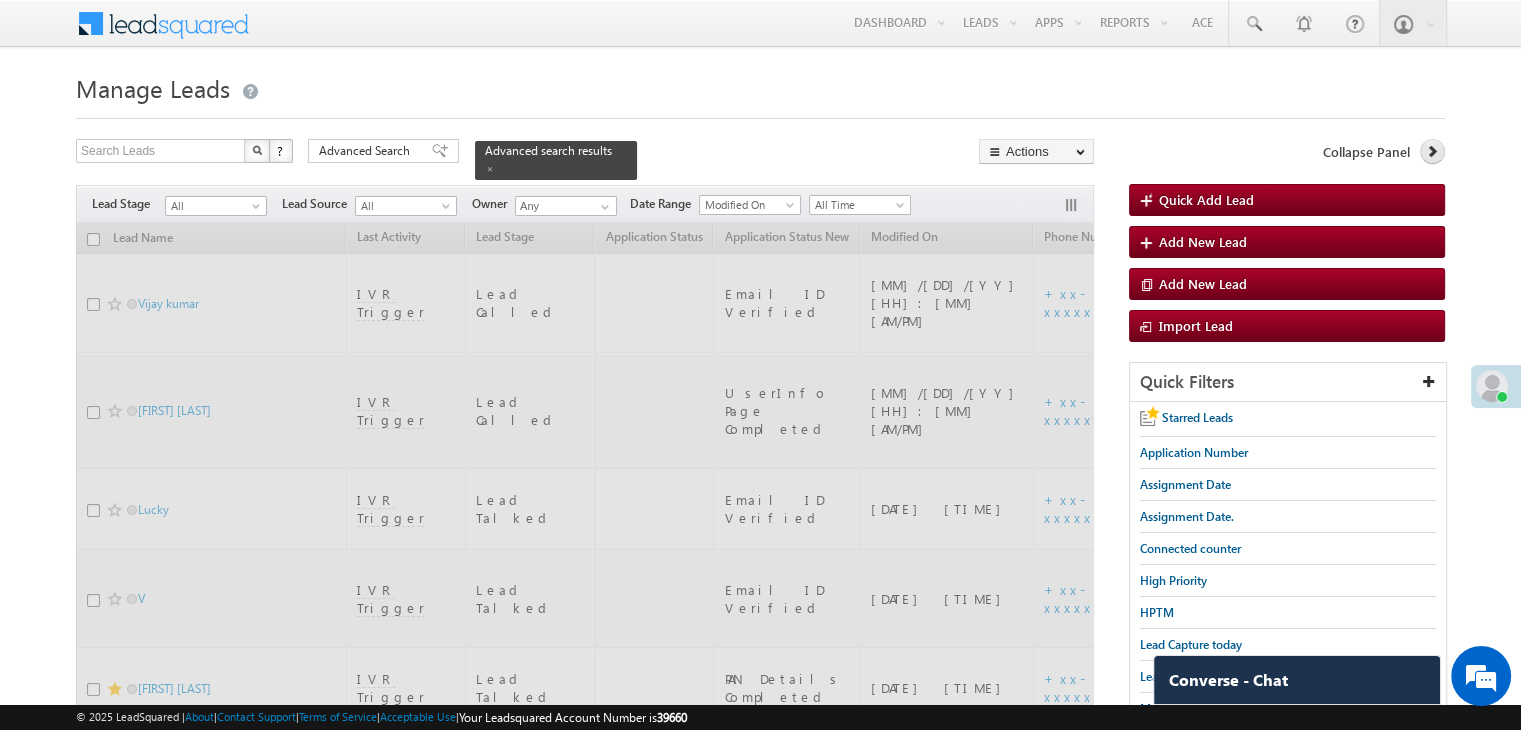 click at bounding box center (1432, 151) 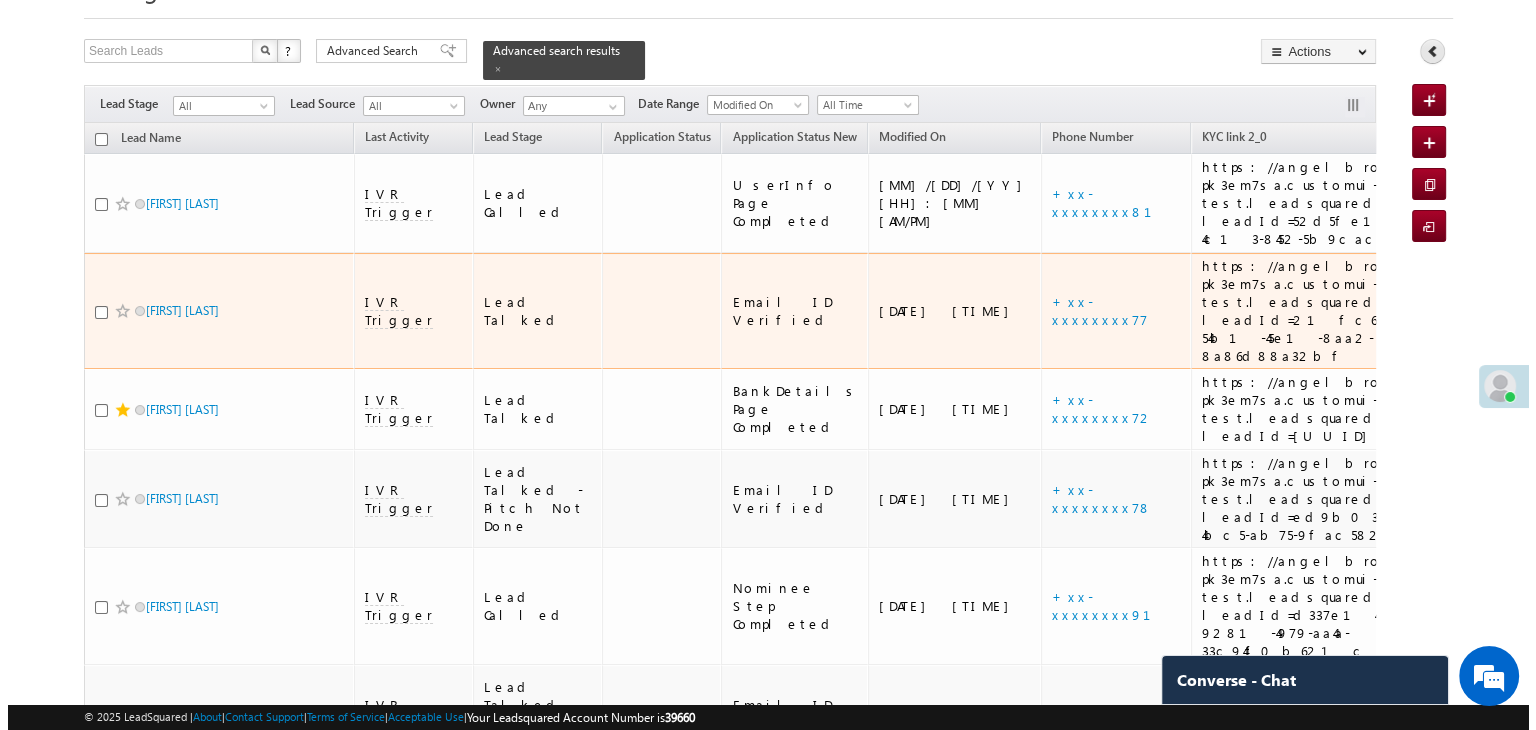 scroll, scrollTop: 0, scrollLeft: 0, axis: both 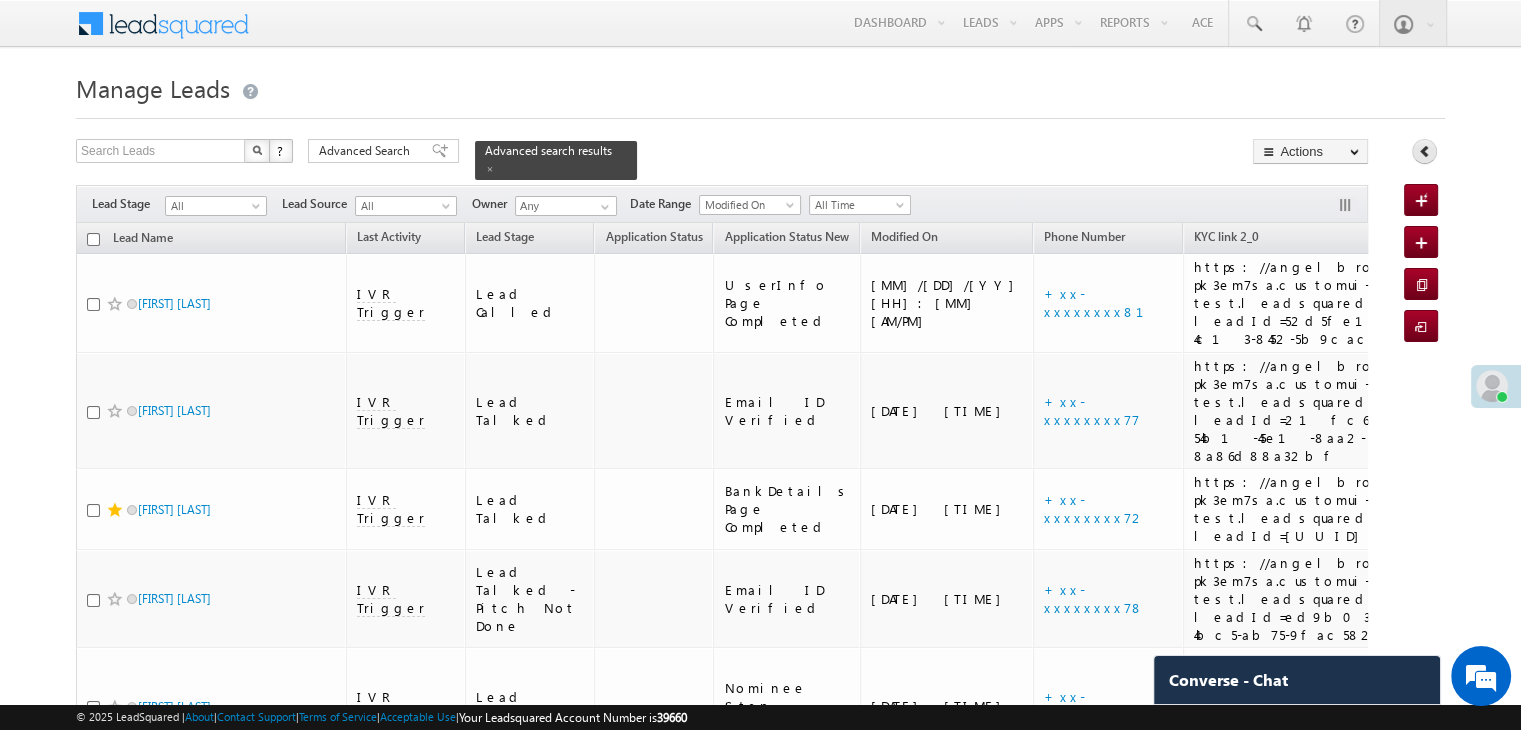 click at bounding box center [1424, 151] 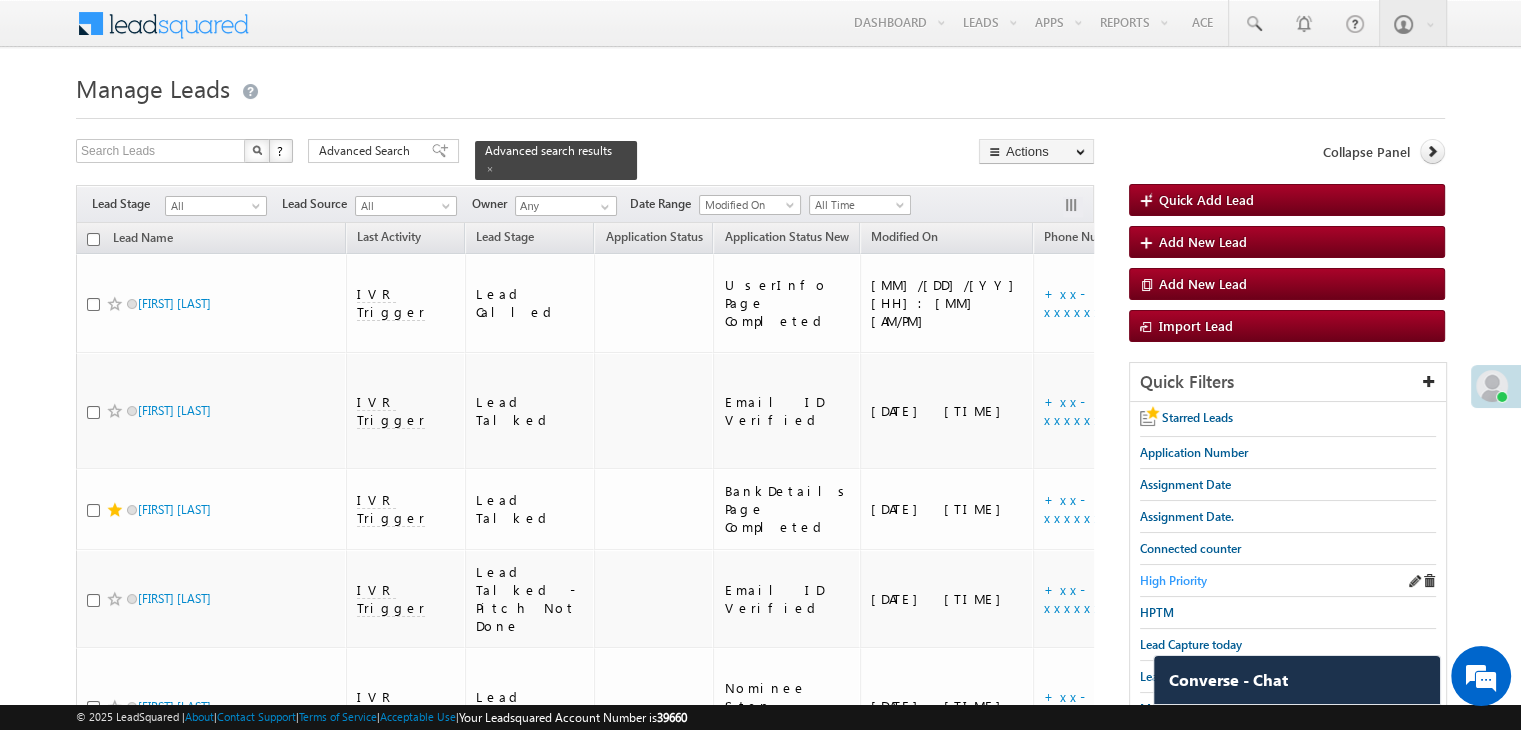 click on "High Priority" at bounding box center (1173, 580) 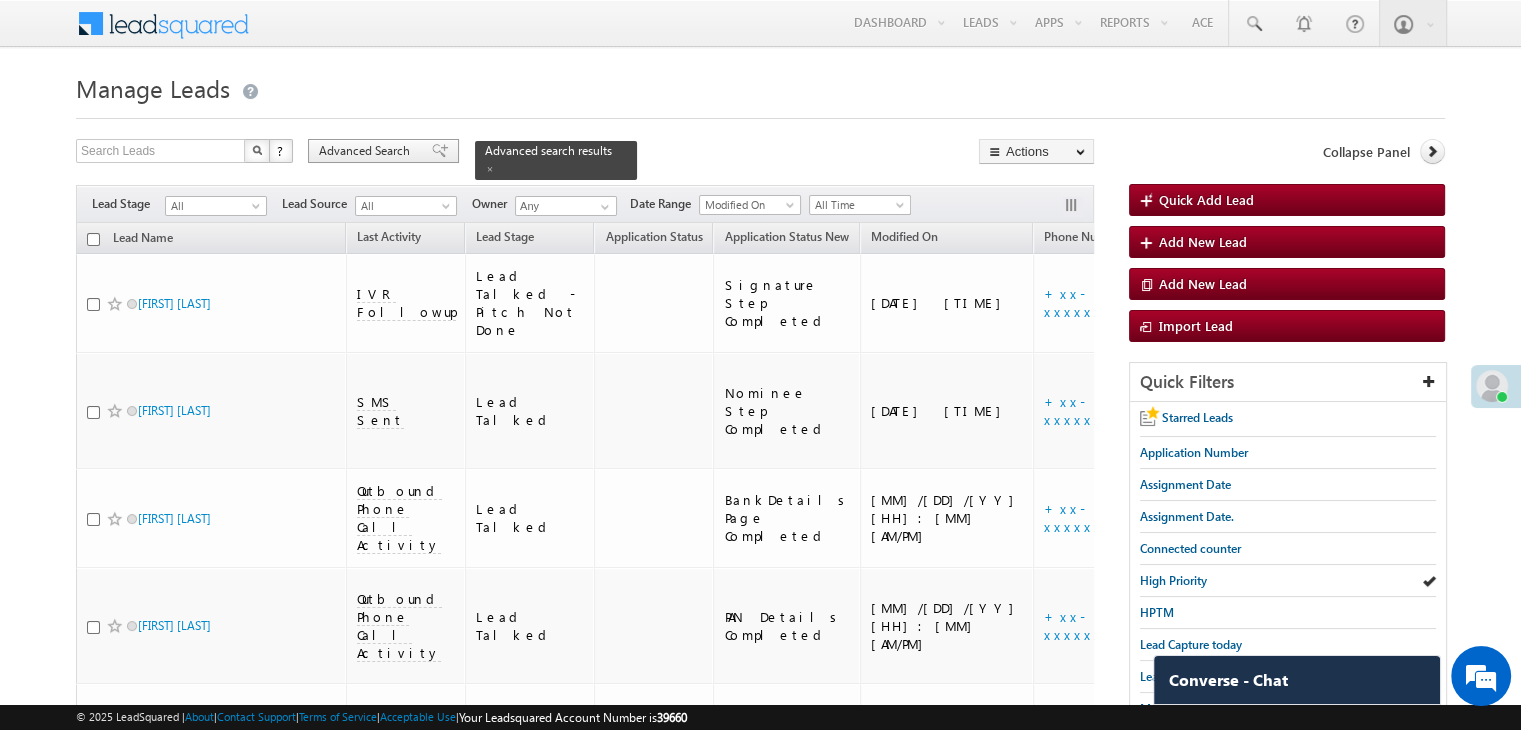 click on "Advanced Search" at bounding box center [367, 151] 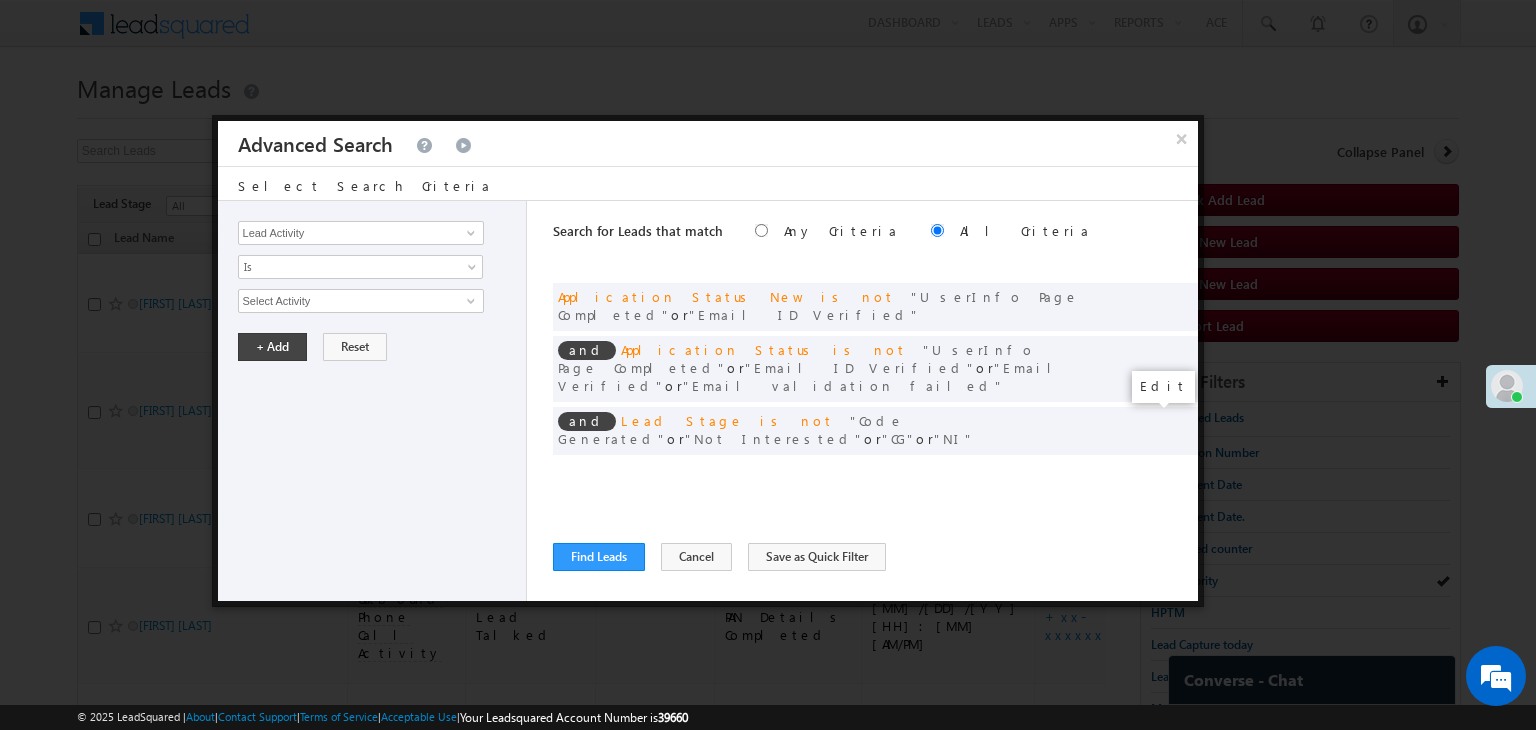 click at bounding box center [1152, 472] 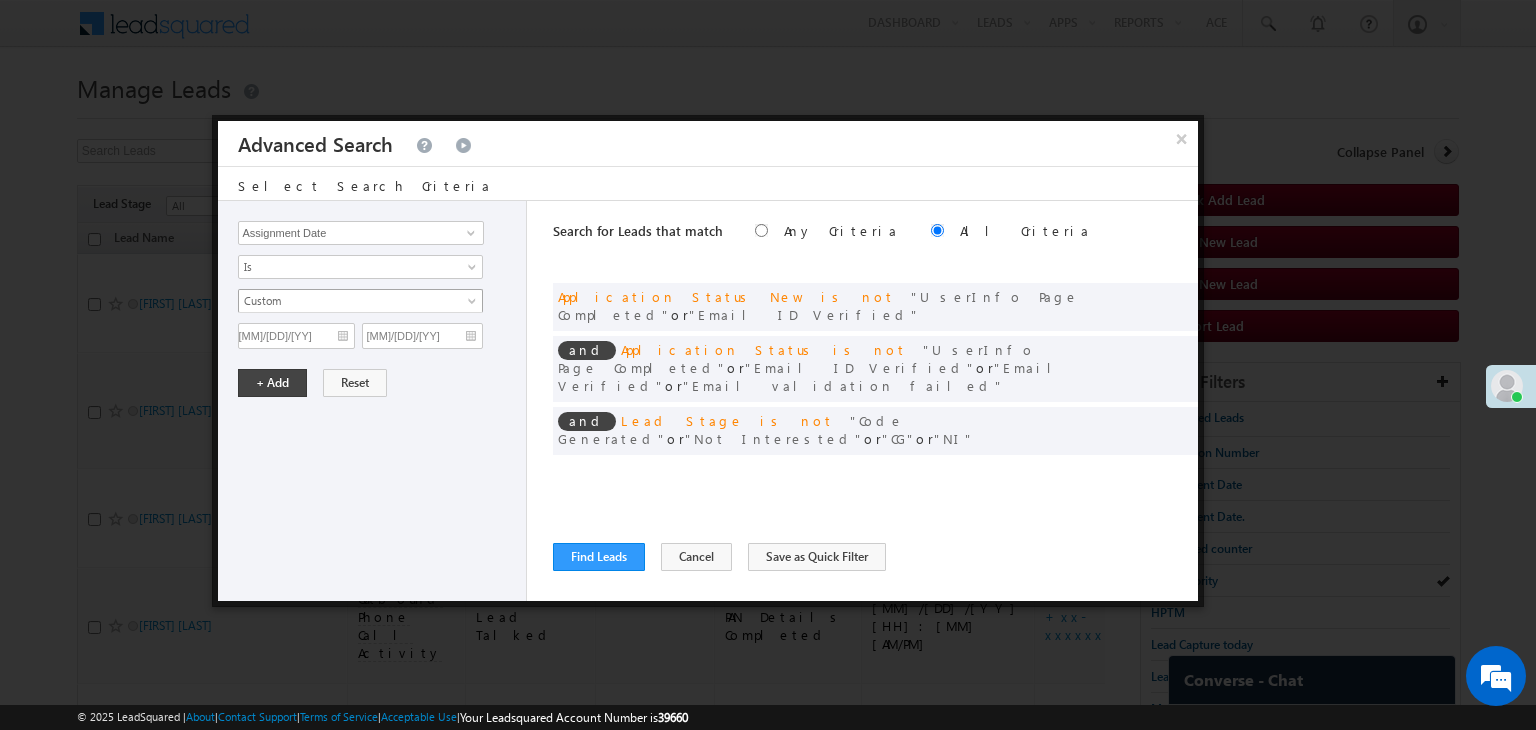 click on "Custom" at bounding box center (360, 301) 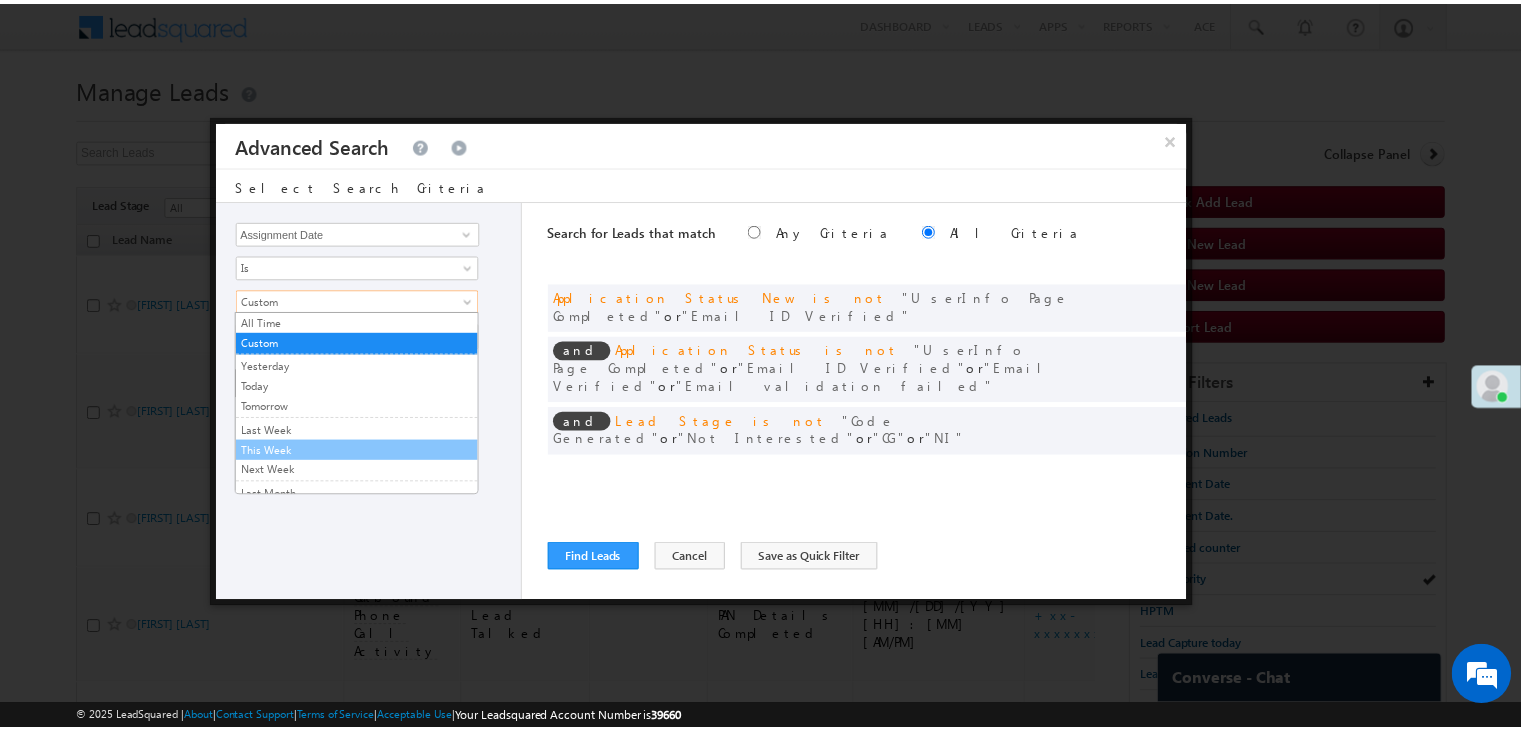 scroll, scrollTop: 100, scrollLeft: 0, axis: vertical 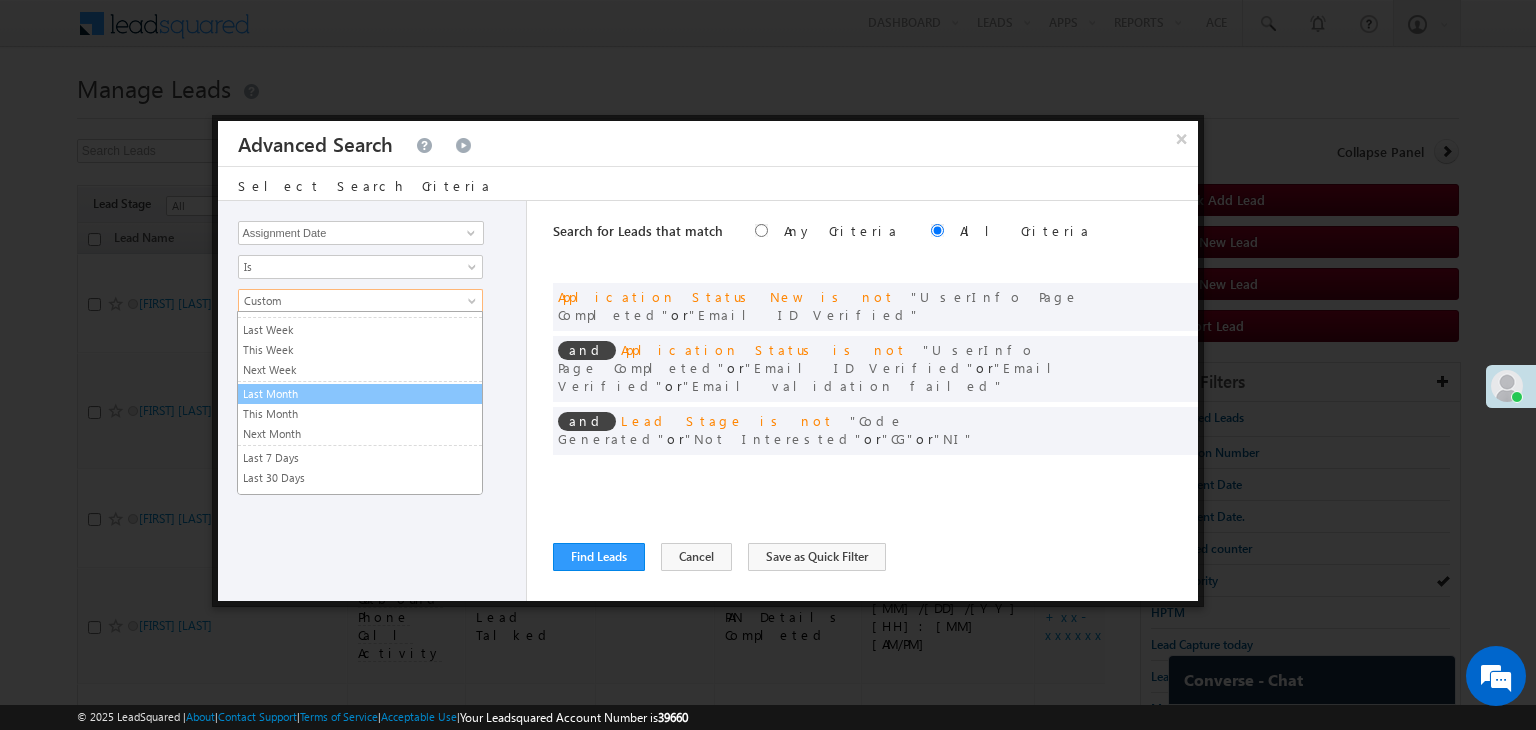click on "Last Month" at bounding box center (360, 394) 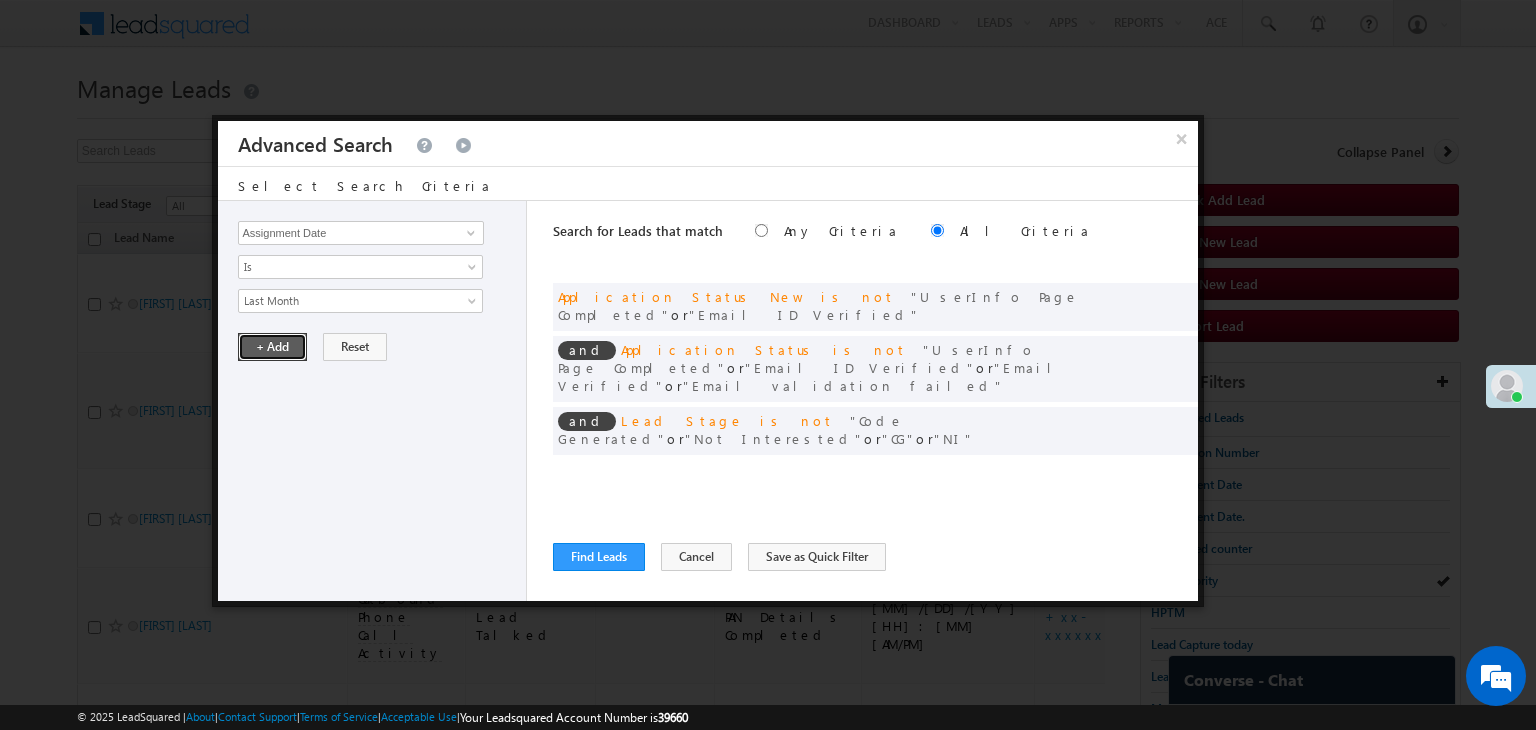 click on "+ Add" at bounding box center [272, 347] 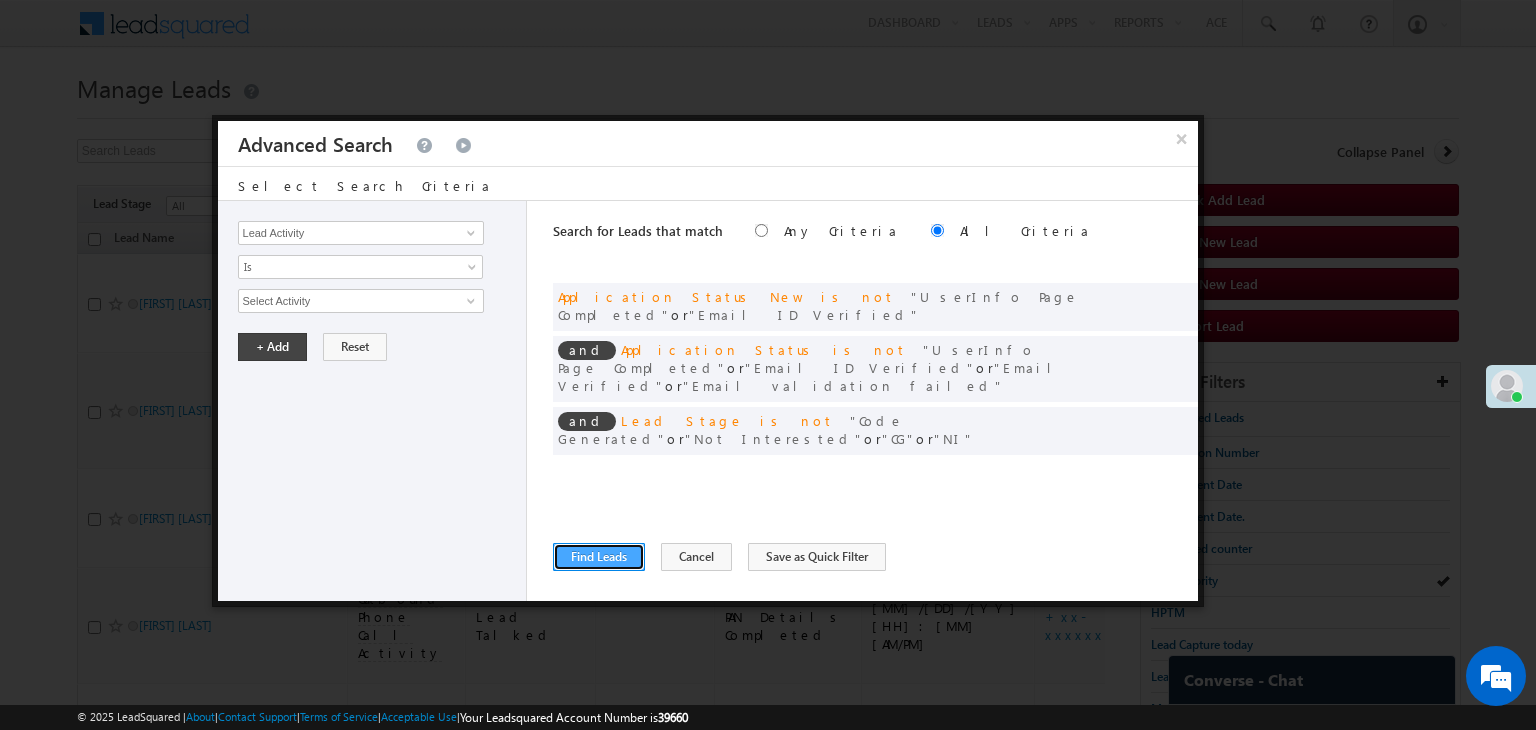 click on "Find Leads" at bounding box center [599, 557] 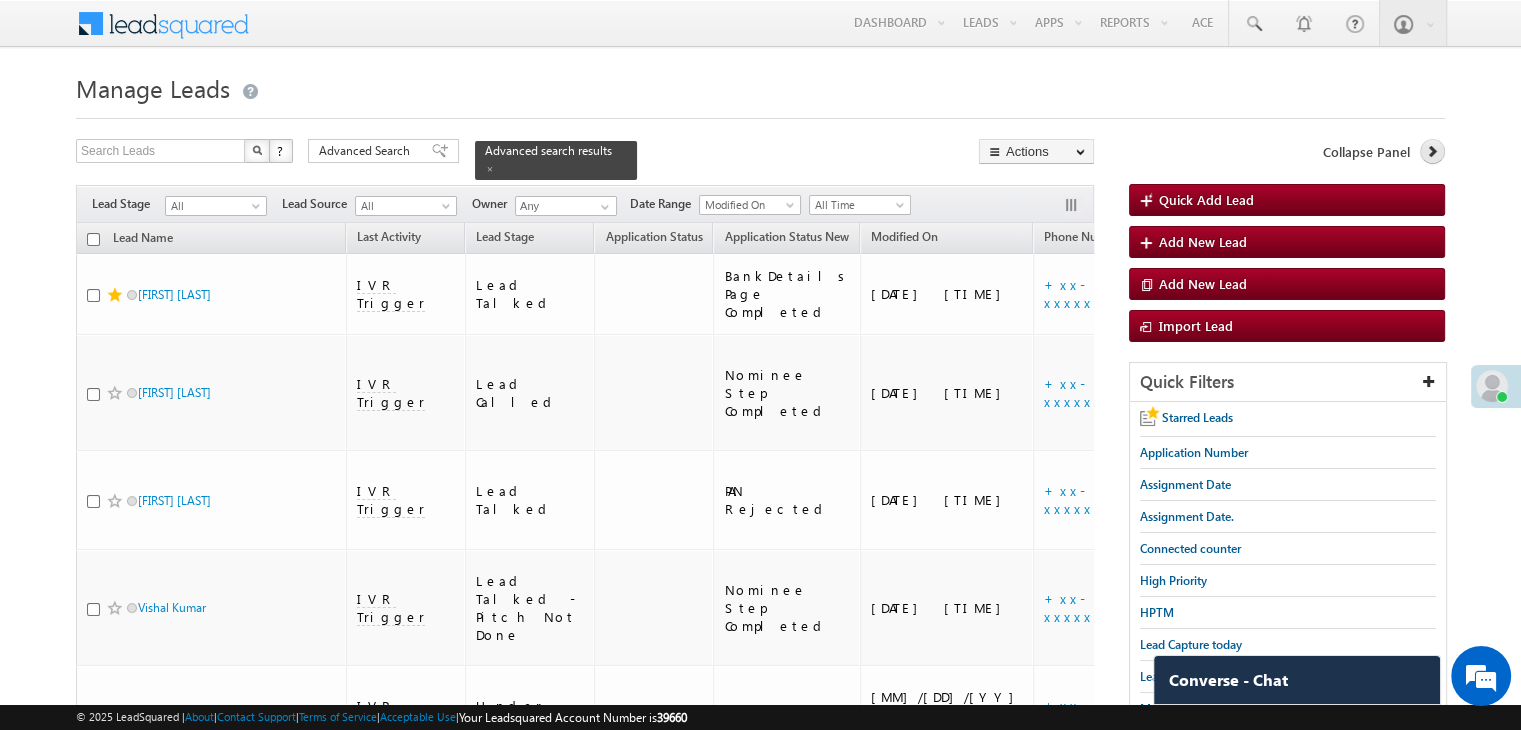 click at bounding box center [1432, 151] 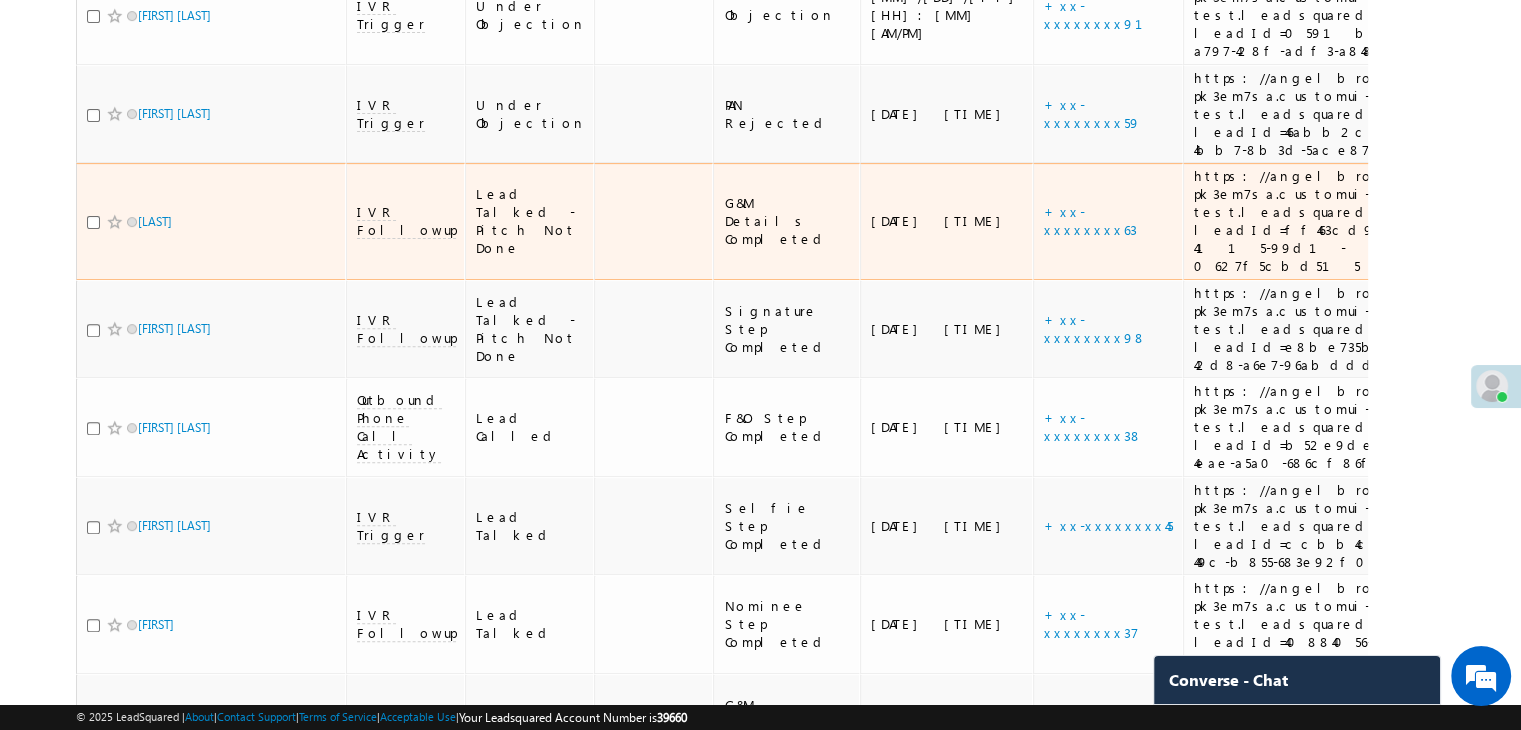 scroll, scrollTop: 900, scrollLeft: 0, axis: vertical 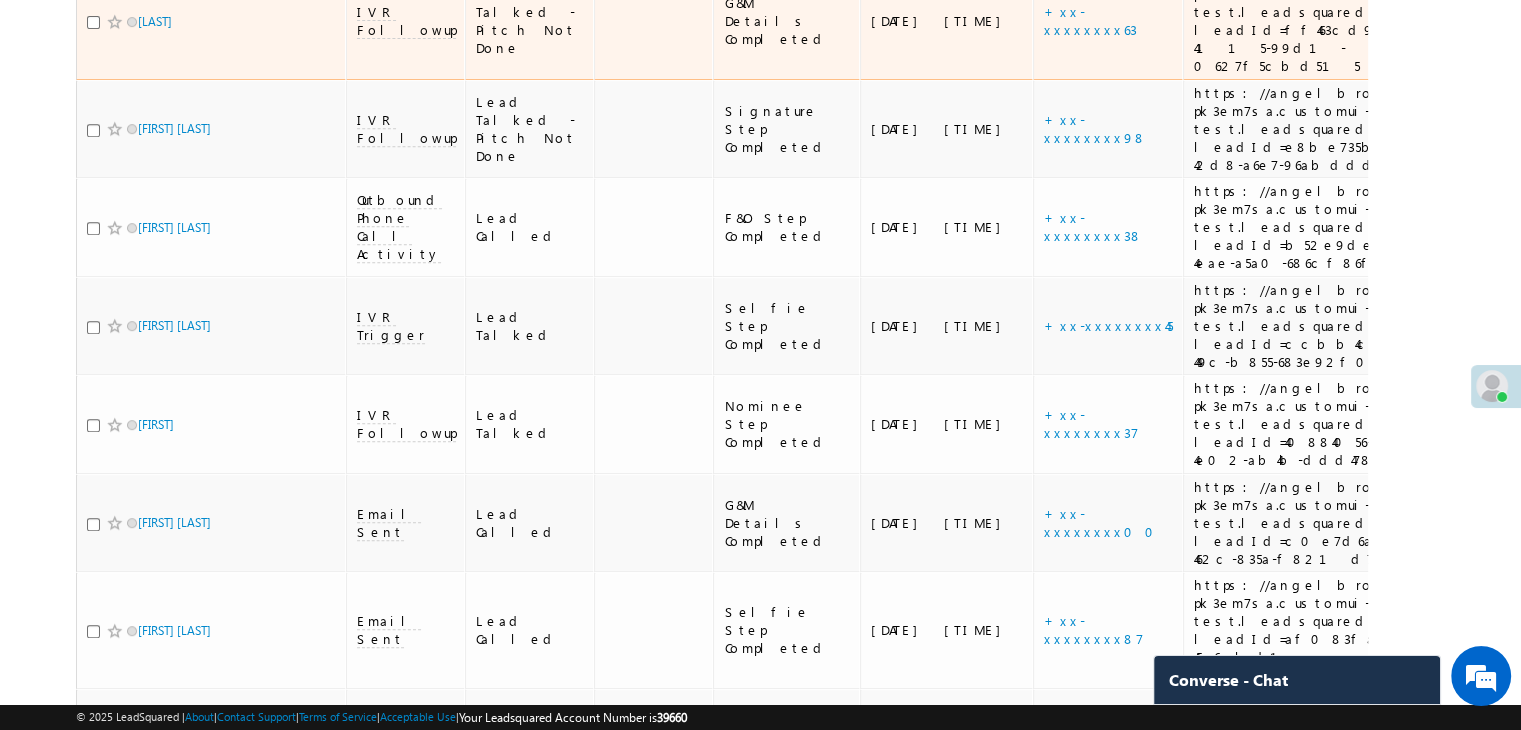 click on "+xx-xxxxxxxx63" at bounding box center [1108, 21] 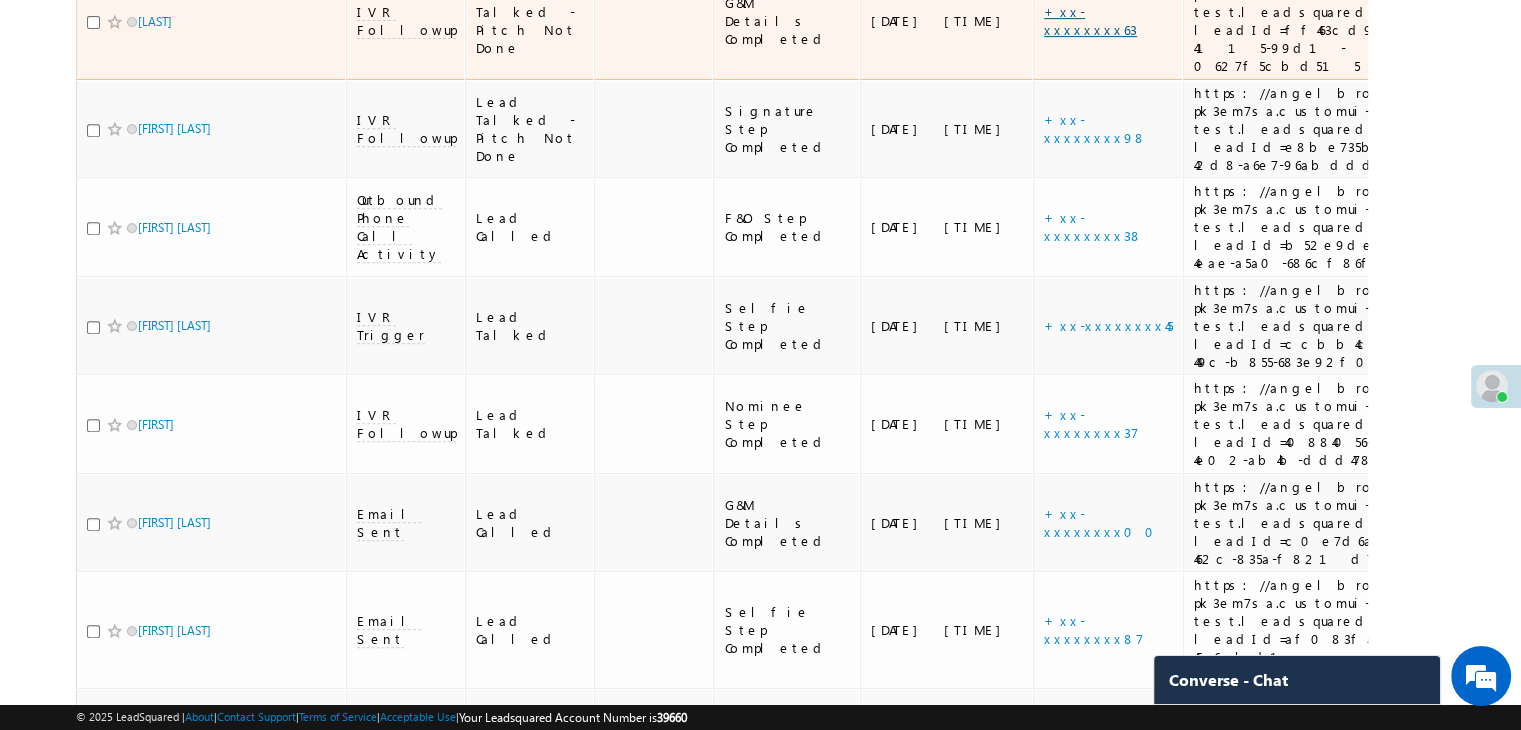 click on "+xx-xxxxxxxx63" at bounding box center [1090, 20] 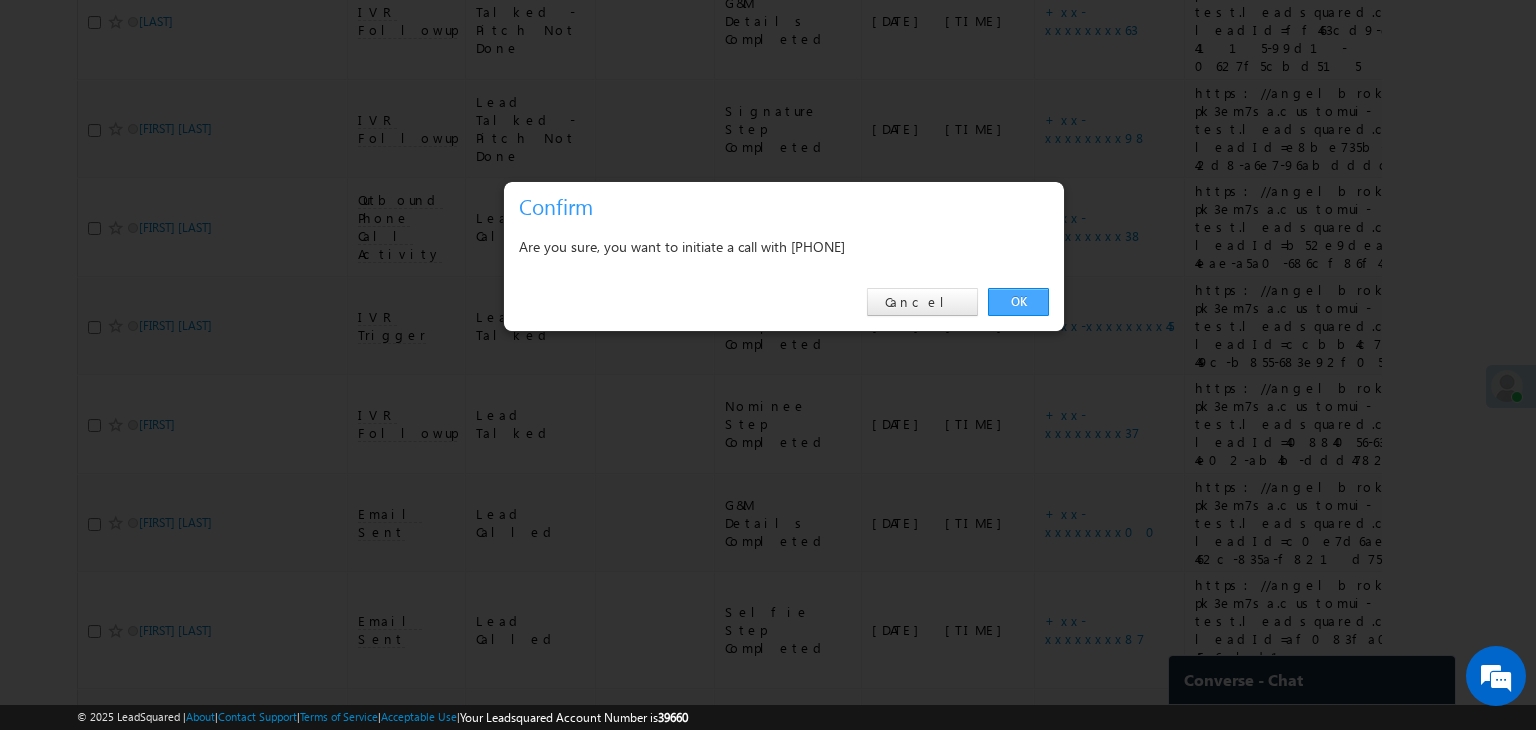 click on "OK" at bounding box center [1018, 302] 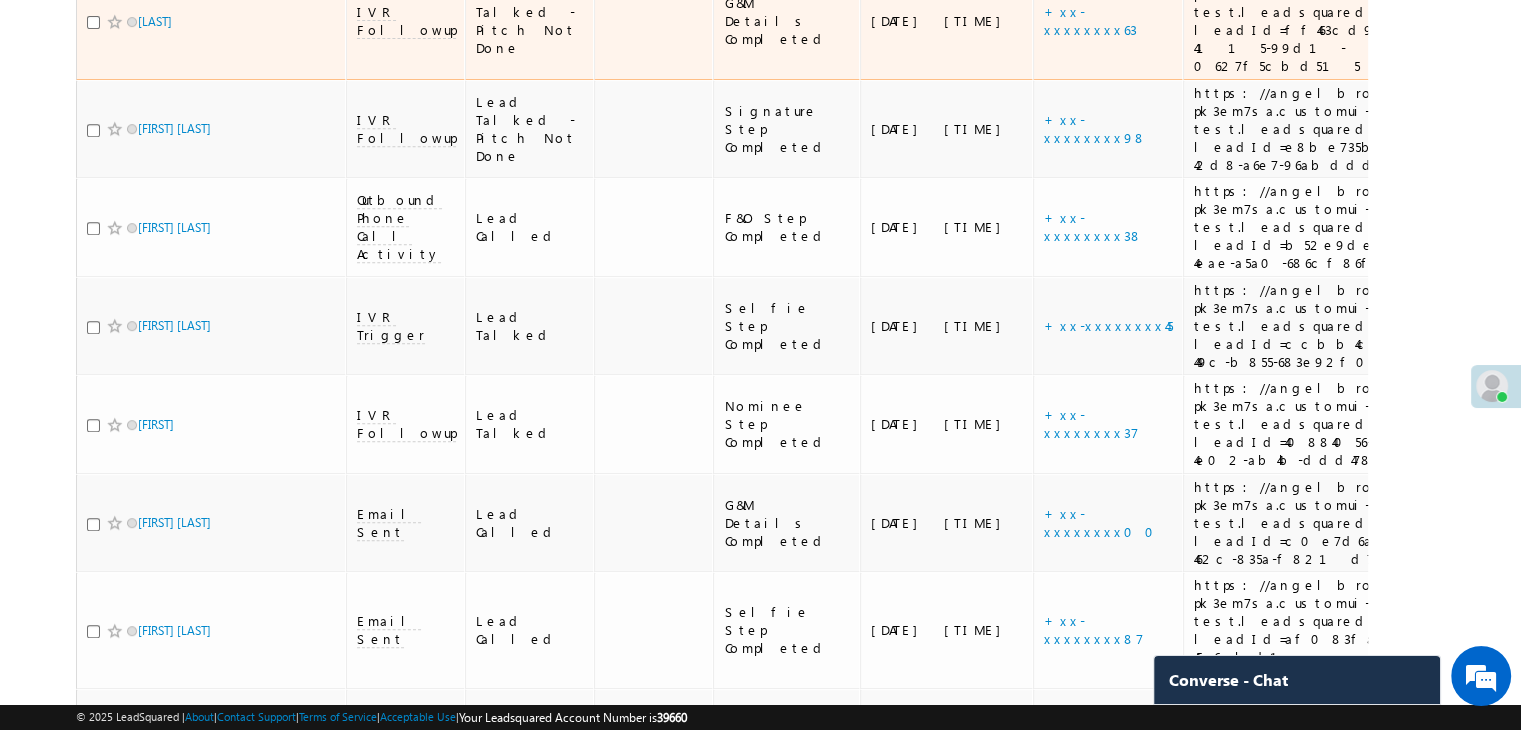 click on "https://angelbroking1-pk3em7sa.customui-test.leadsquared.com?leadId=ff463cd9-dca6-4115-99d1-0627f5cbd515" at bounding box center [1327, 21] 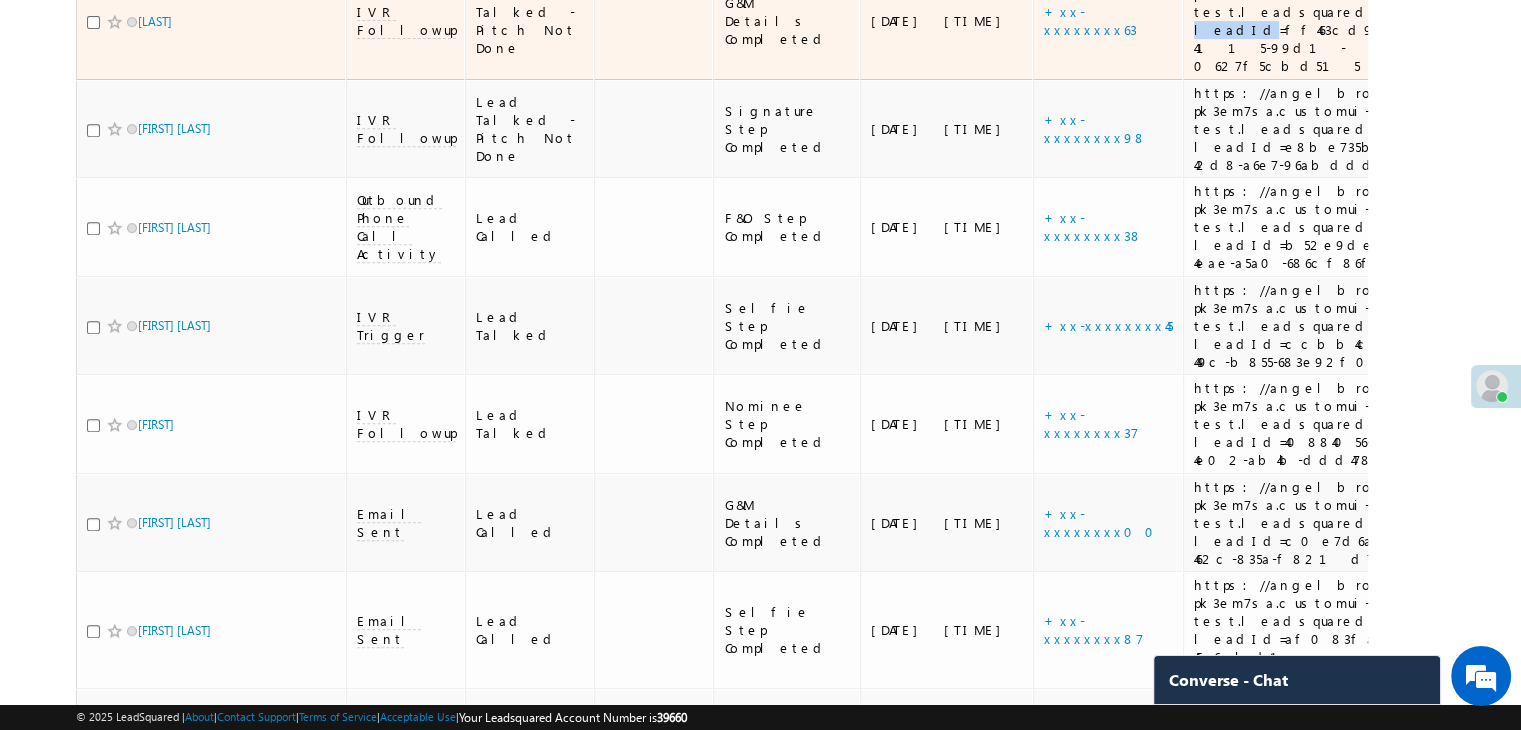 click on "https://angelbroking1-pk3em7sa.customui-test.leadsquared.com?leadId=ff463cd9-dca6-4115-99d1-0627f5cbd515" at bounding box center [1327, 21] 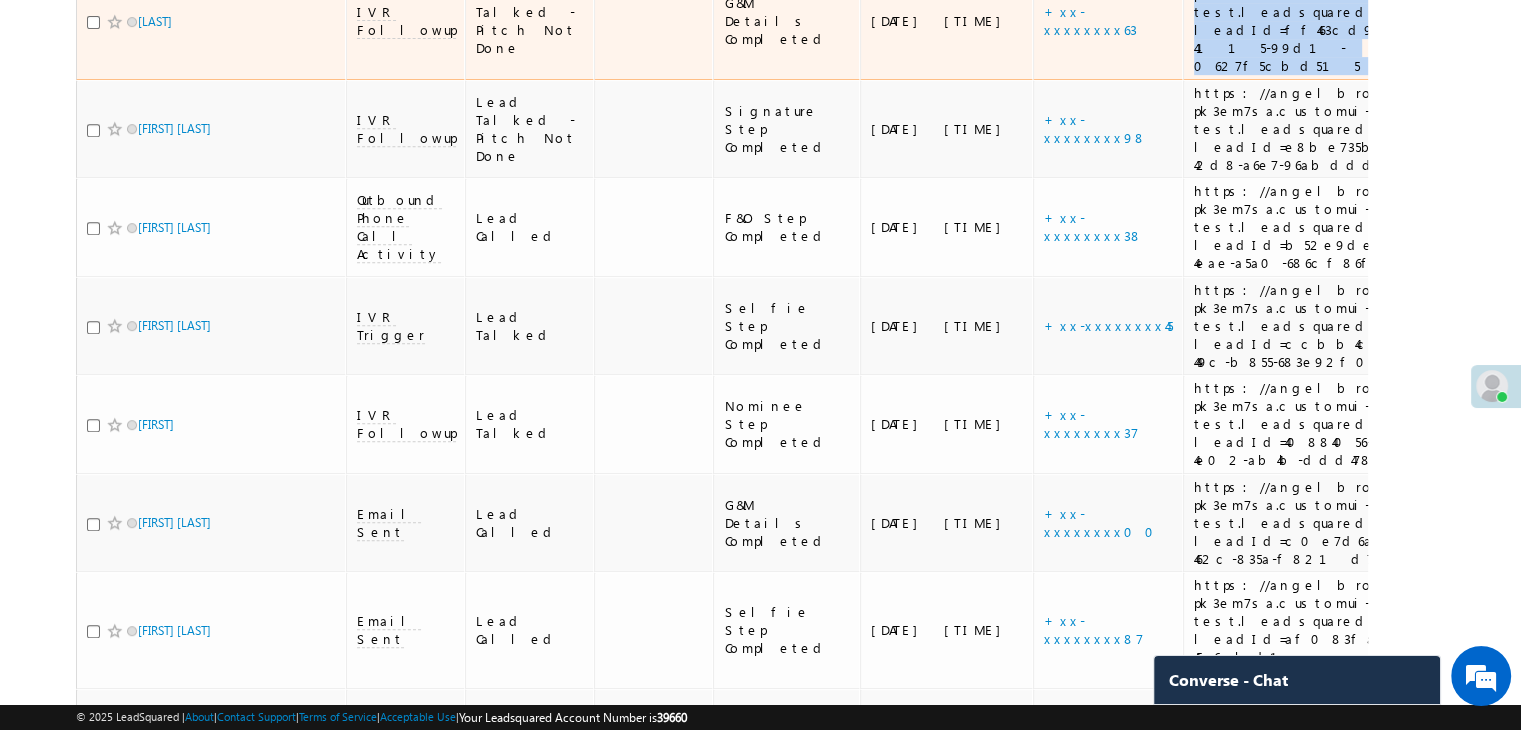 click on "https://angelbroking1-pk3em7sa.customui-test.leadsquared.com?leadId=ff463cd9-dca6-4115-99d1-0627f5cbd515" at bounding box center (1327, 21) 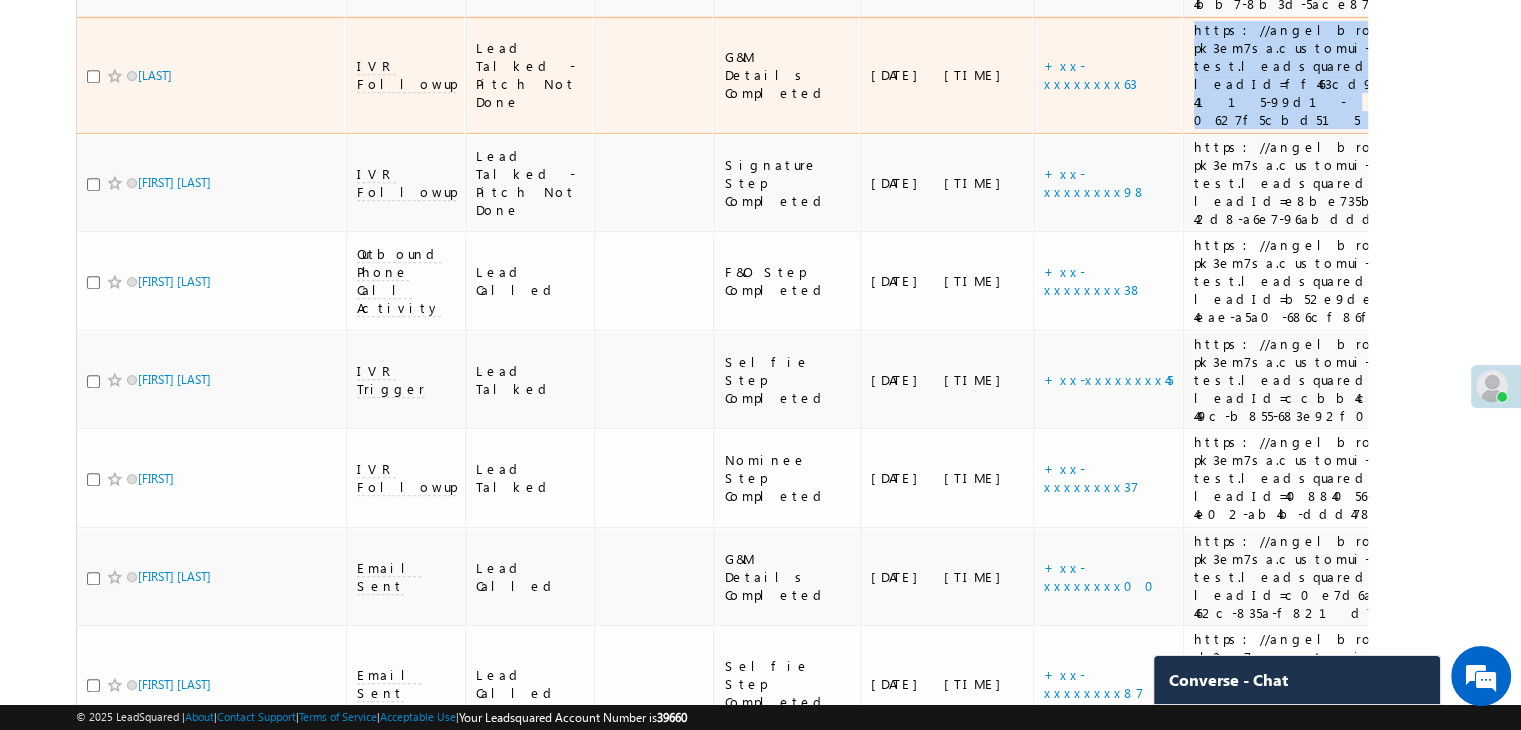scroll, scrollTop: 953, scrollLeft: 0, axis: vertical 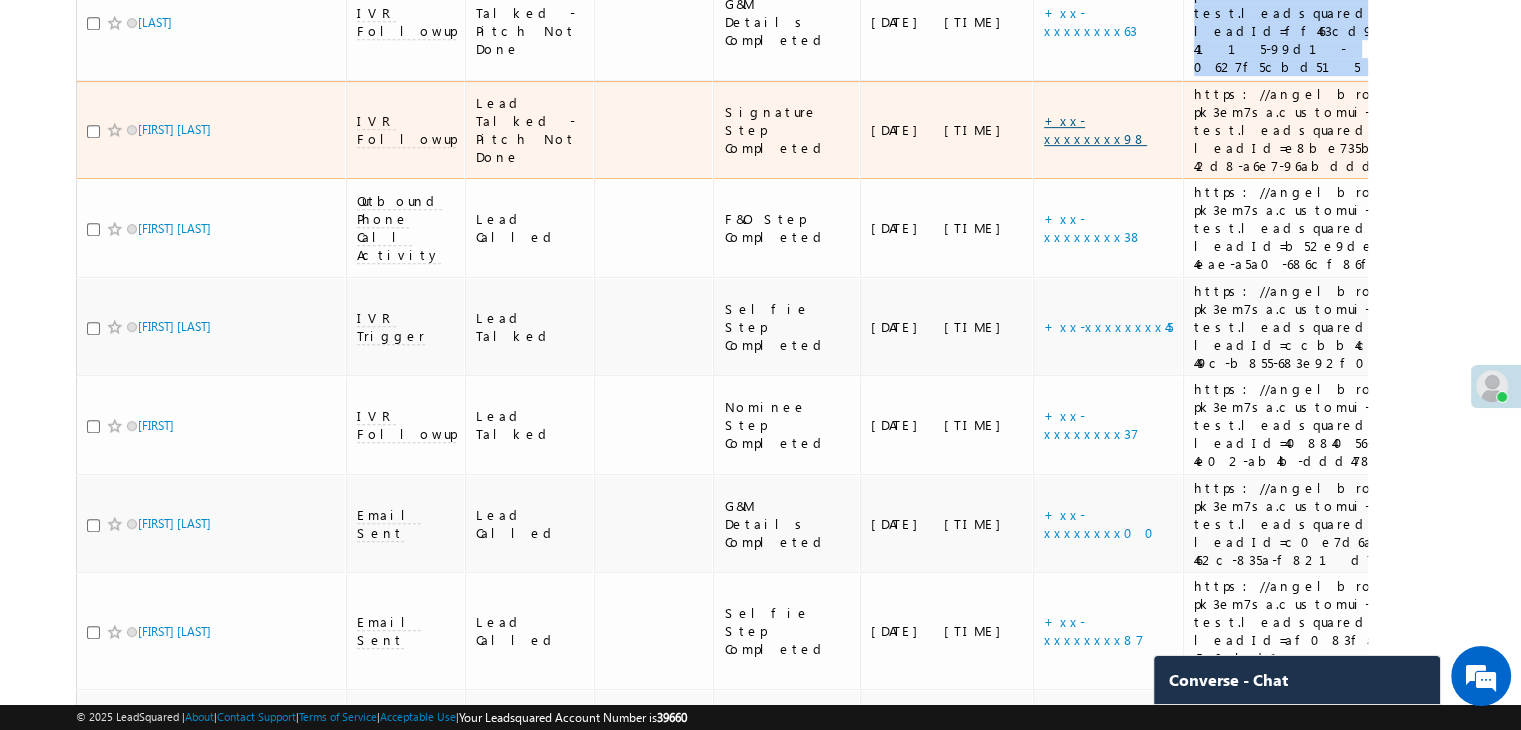 click on "+xx-xxxxxxxx98" at bounding box center (1095, 129) 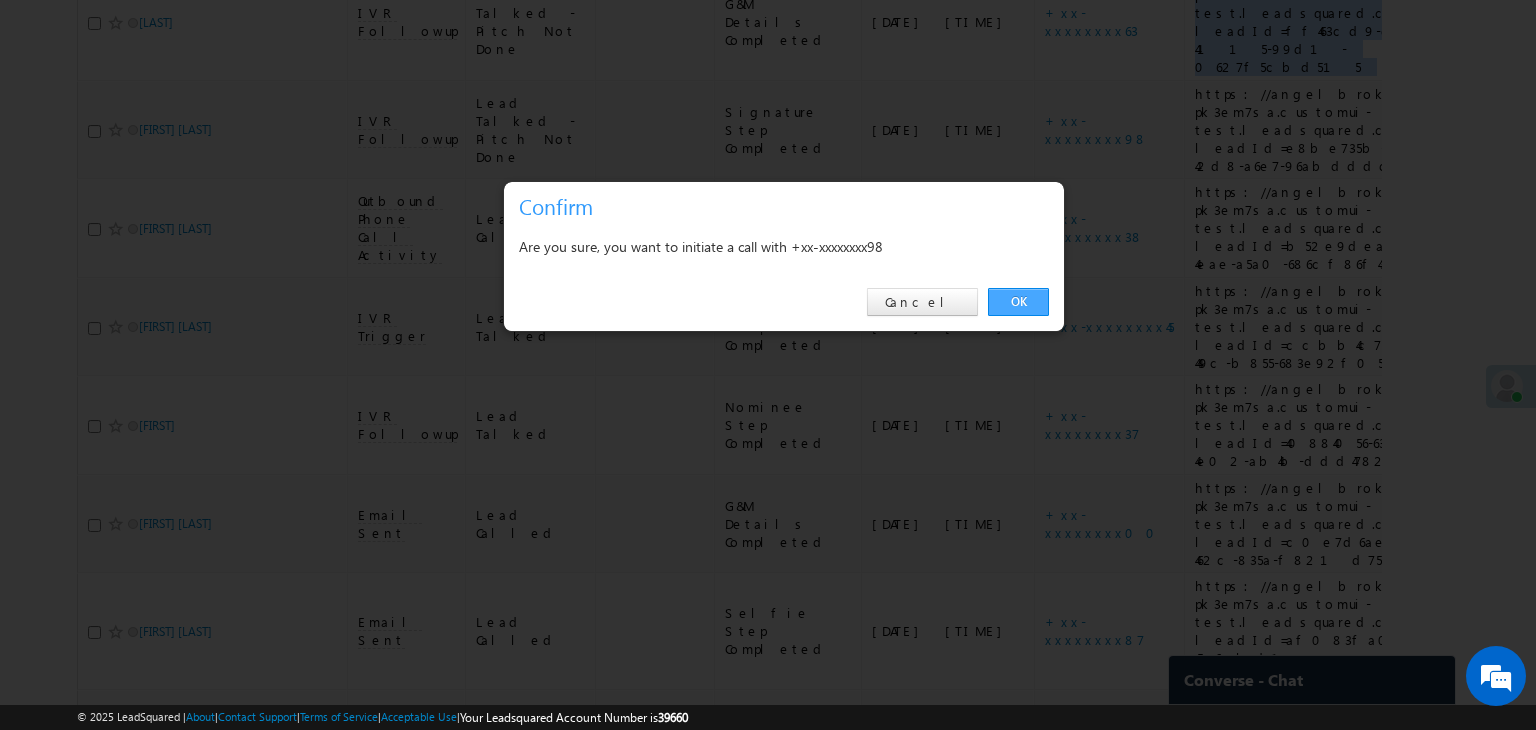 click on "OK" at bounding box center [1018, 302] 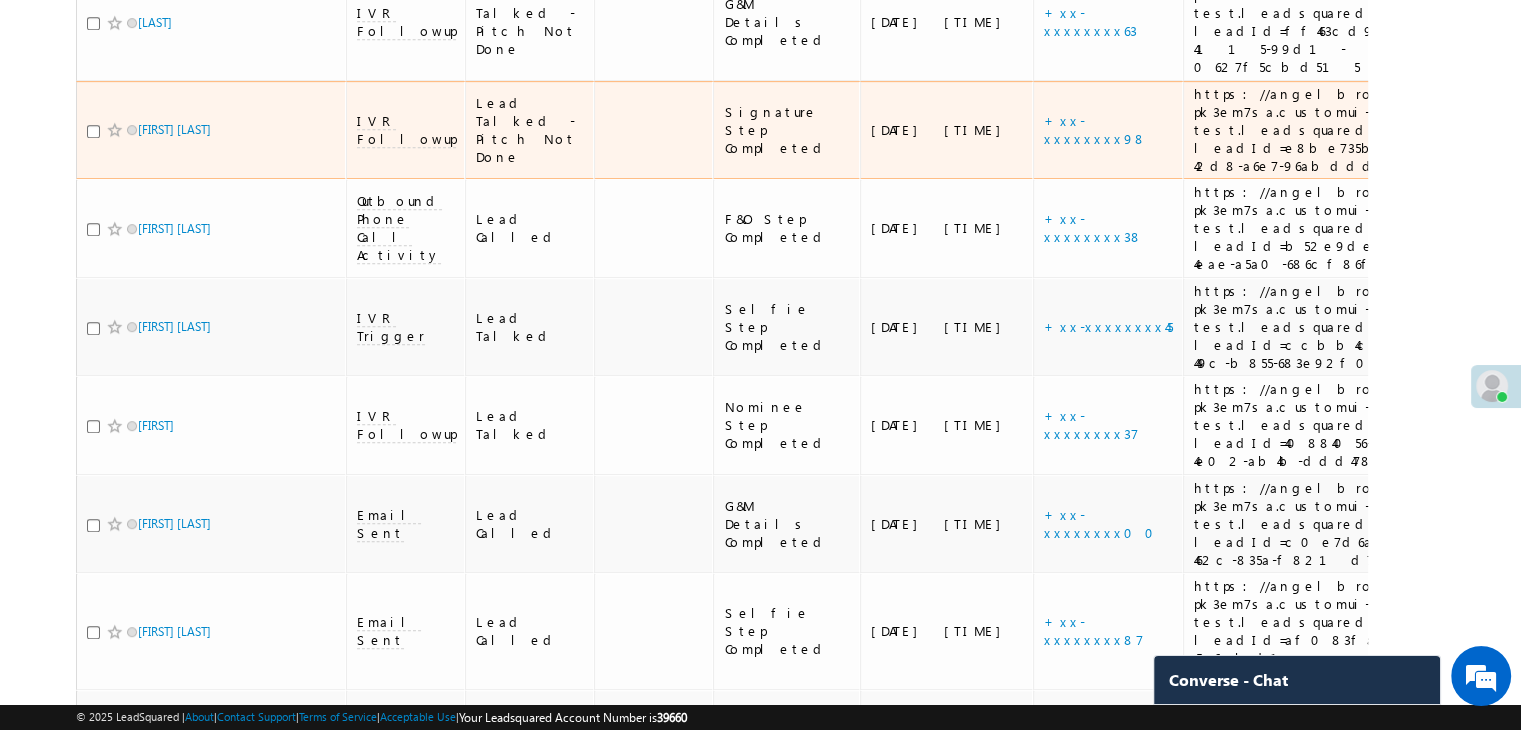 click on "https://angelbroking1-pk3em7sa.customui-test.leadsquared.com?leadId=e8be735b-e532-42d8-a6e7-96abdddd45ec" at bounding box center [1327, 130] 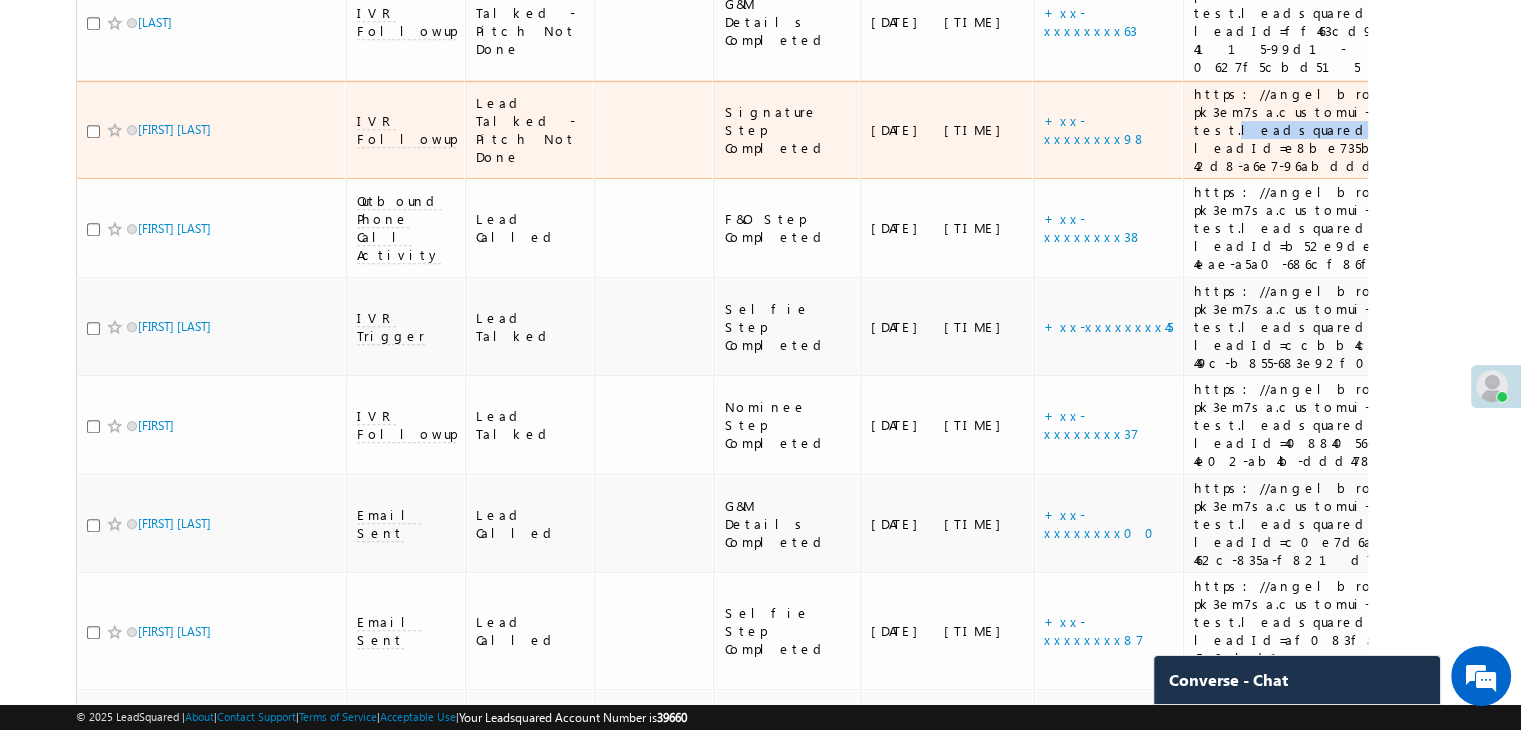 click on "https://angelbroking1-pk3em7sa.customui-test.leadsquared.com?leadId=e8be735b-e532-42d8-a6e7-96abdddd45ec" at bounding box center [1327, 130] 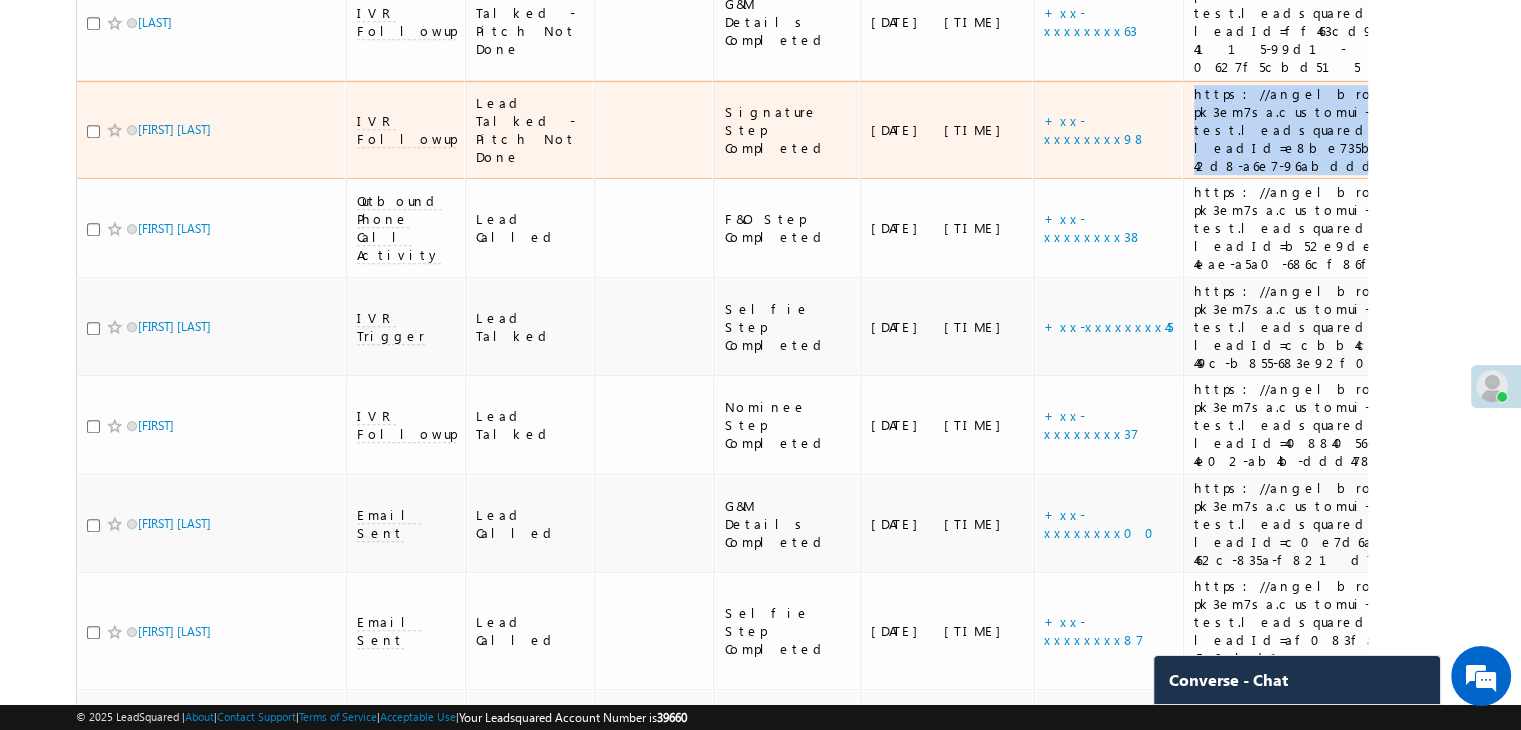 click on "https://angelbroking1-pk3em7sa.customui-test.leadsquared.com?leadId=e8be735b-e532-42d8-a6e7-96abdddd45ec" at bounding box center [1327, 130] 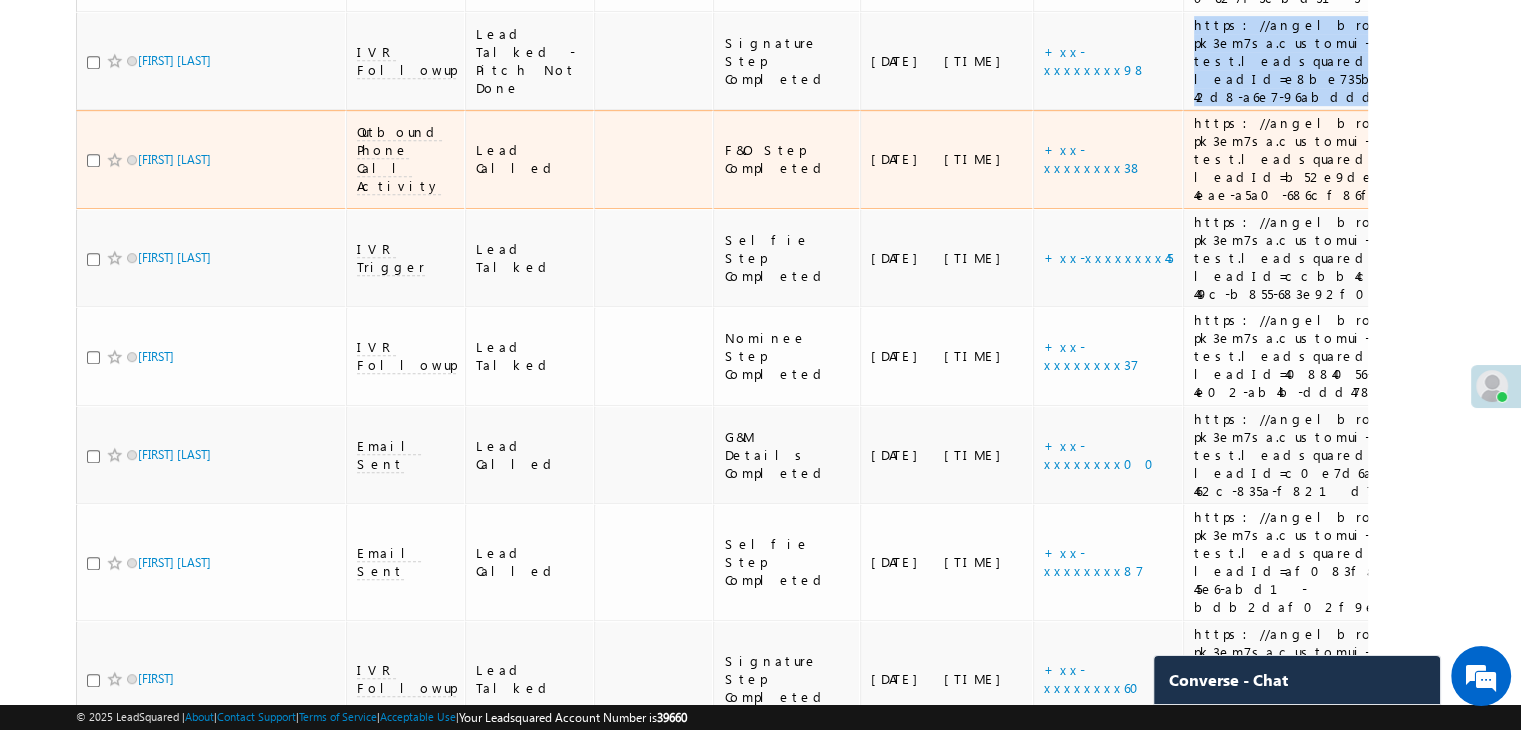 scroll, scrollTop: 1053, scrollLeft: 0, axis: vertical 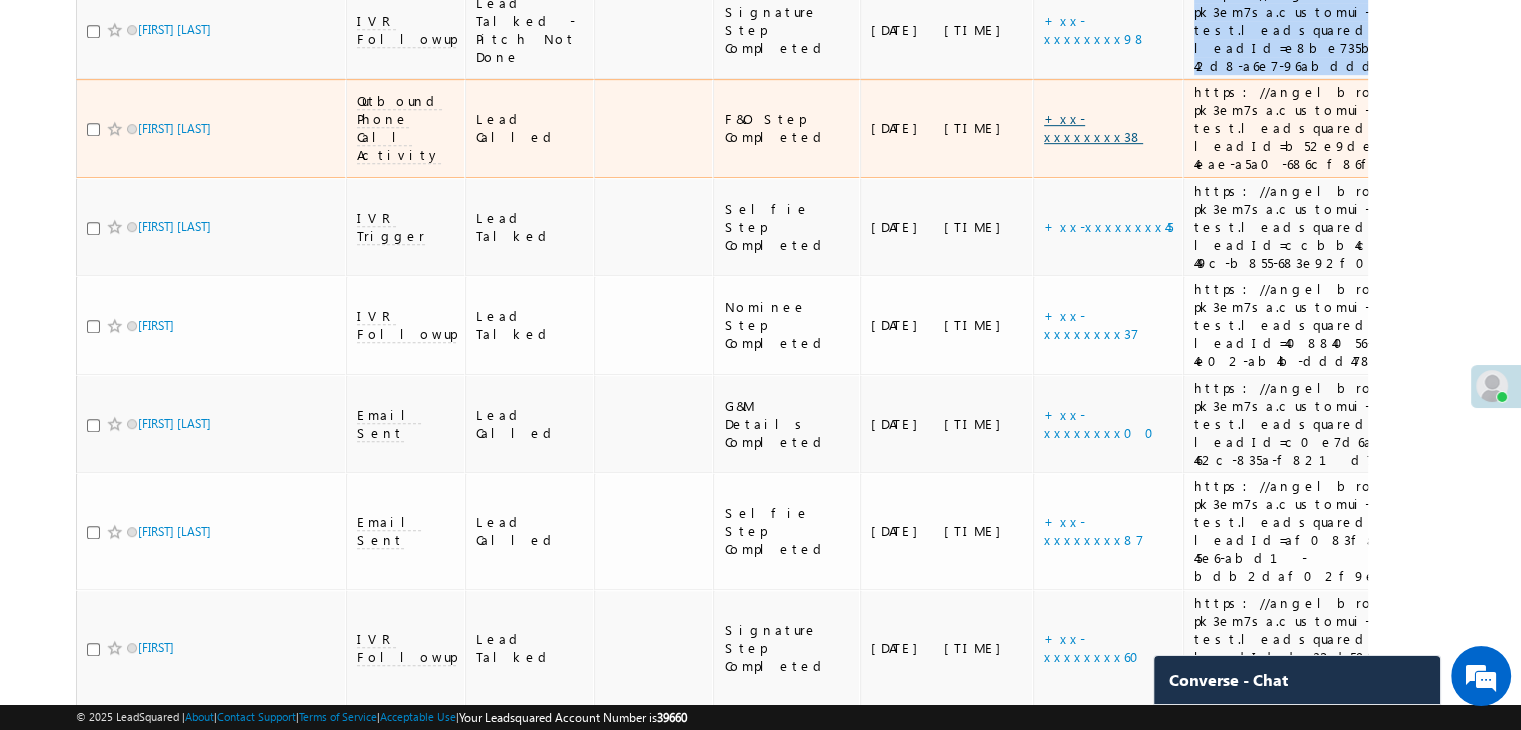 click on "+xx-xxxxxxxx38" at bounding box center (1093, 127) 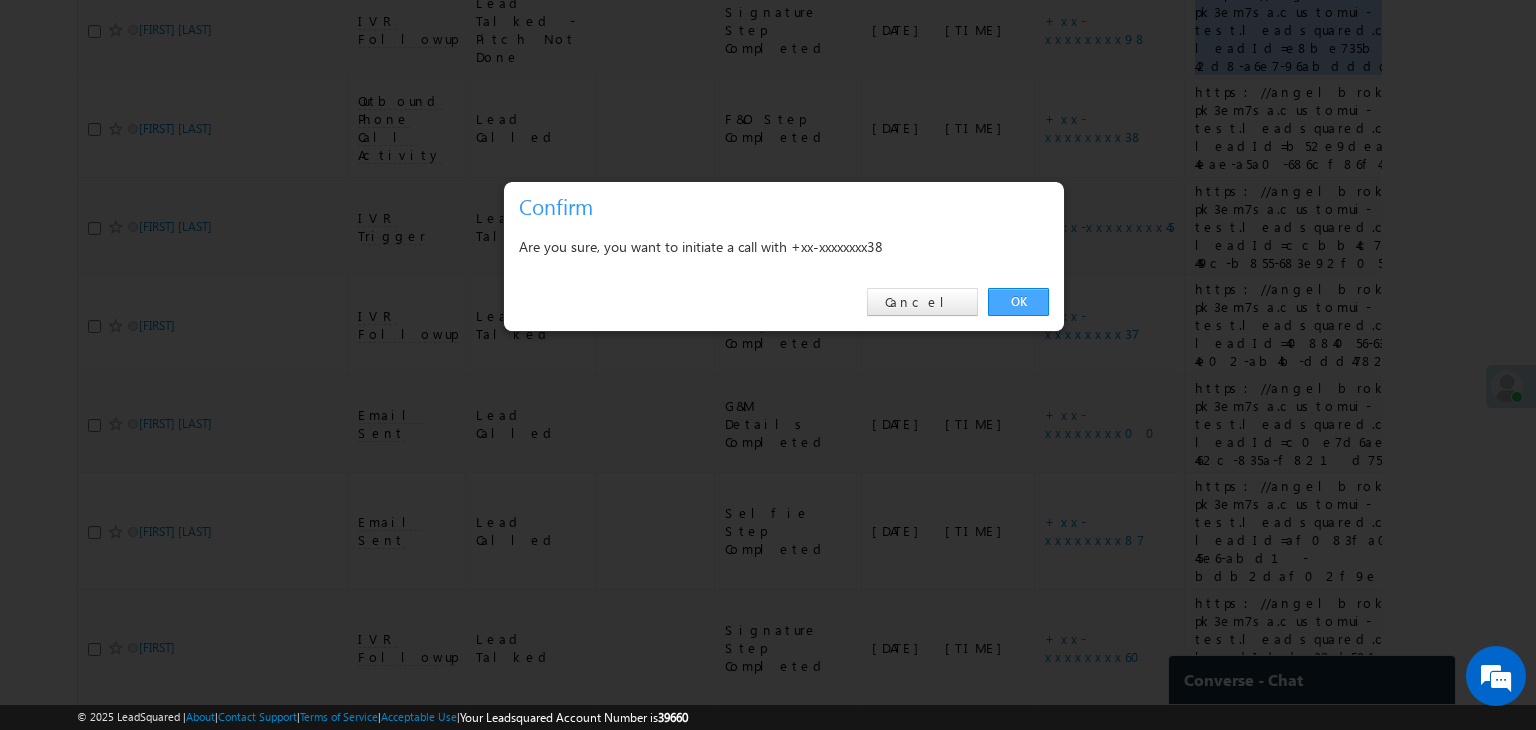 click on "OK" at bounding box center [1018, 302] 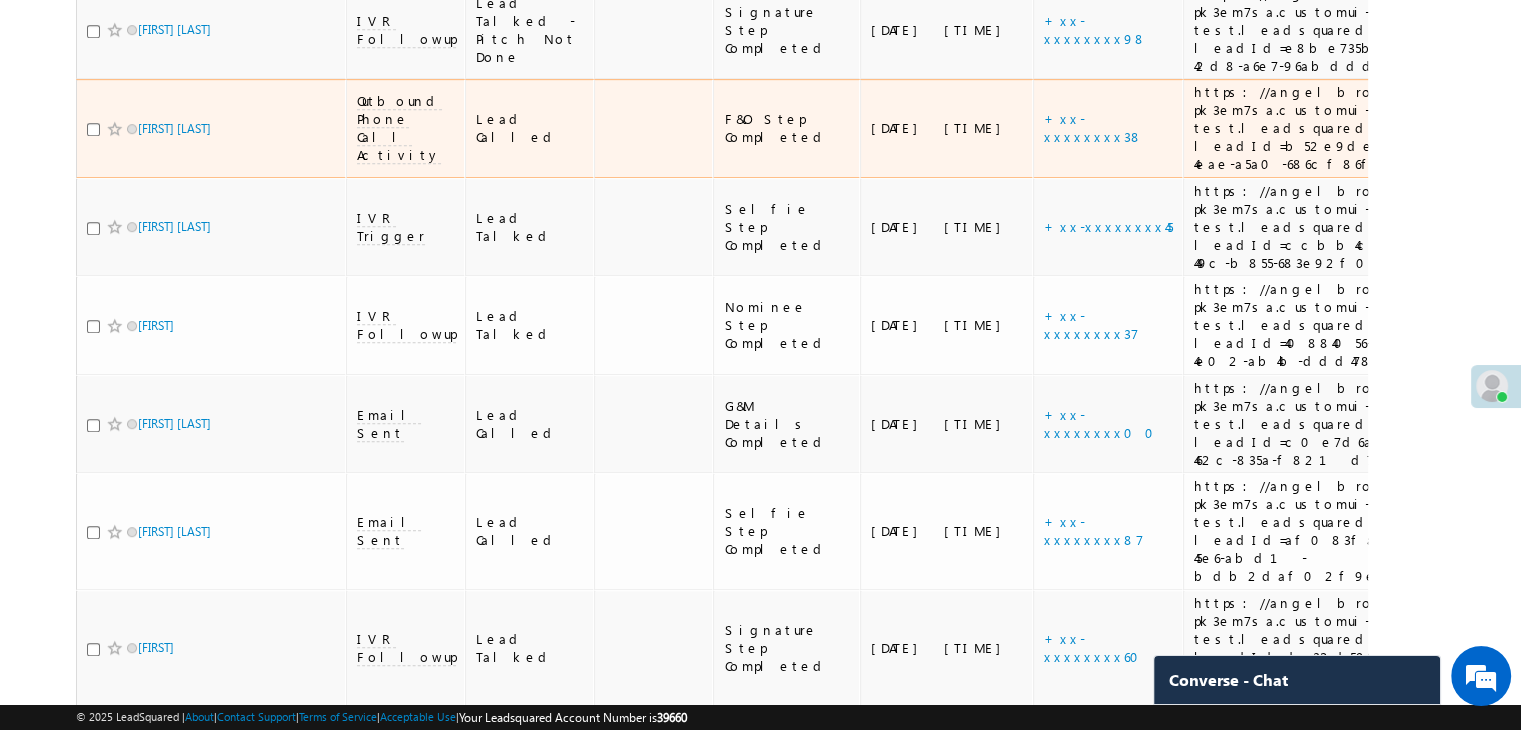 click on "https://angelbroking1-pk3em7sa.customui-test.leadsquared.com?leadId=b52e9dea-74f0-4eae-a5a0-686cf86f43a2" at bounding box center [1327, 128] 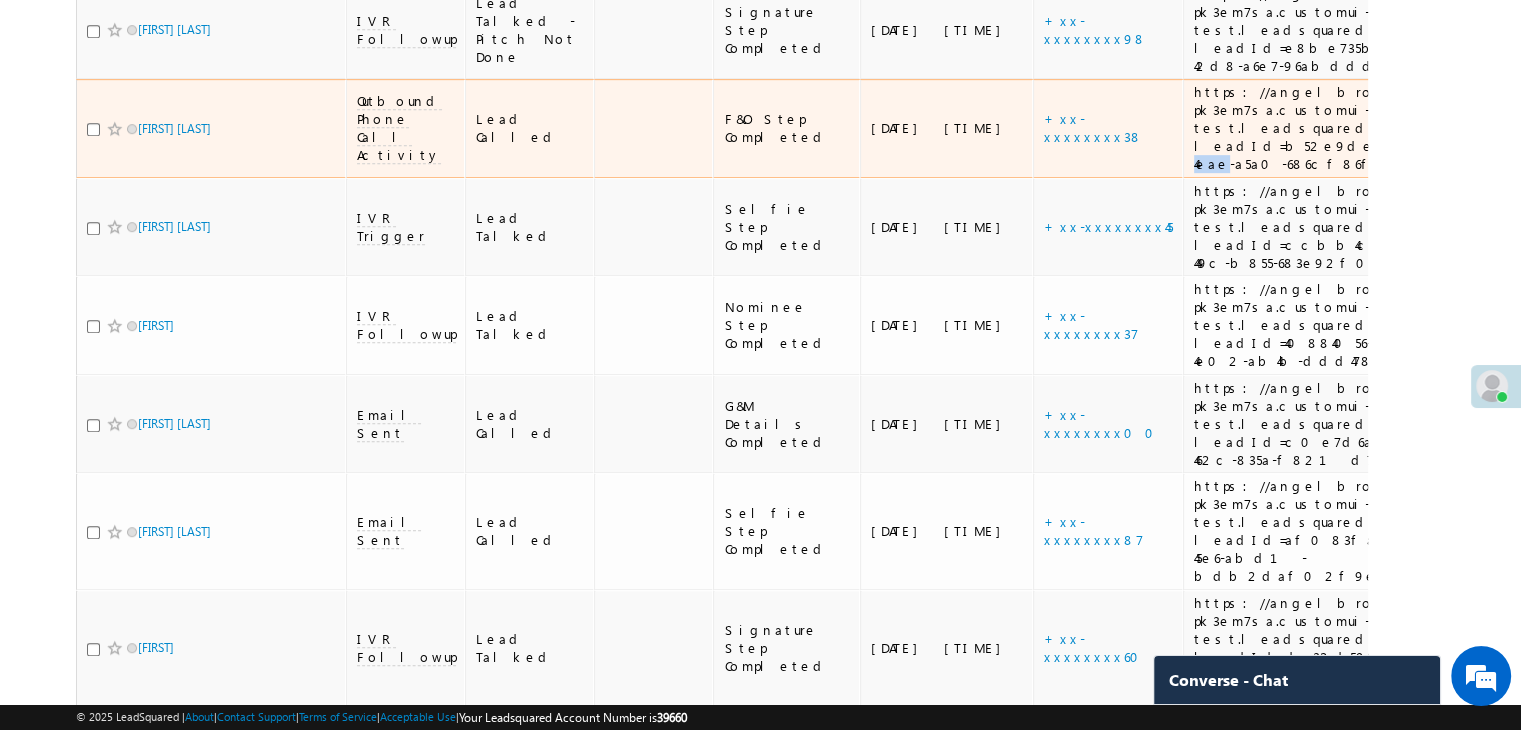 click on "https://angelbroking1-pk3em7sa.customui-test.leadsquared.com?leadId=b52e9dea-74f0-4eae-a5a0-686cf86f43a2" at bounding box center [1327, 128] 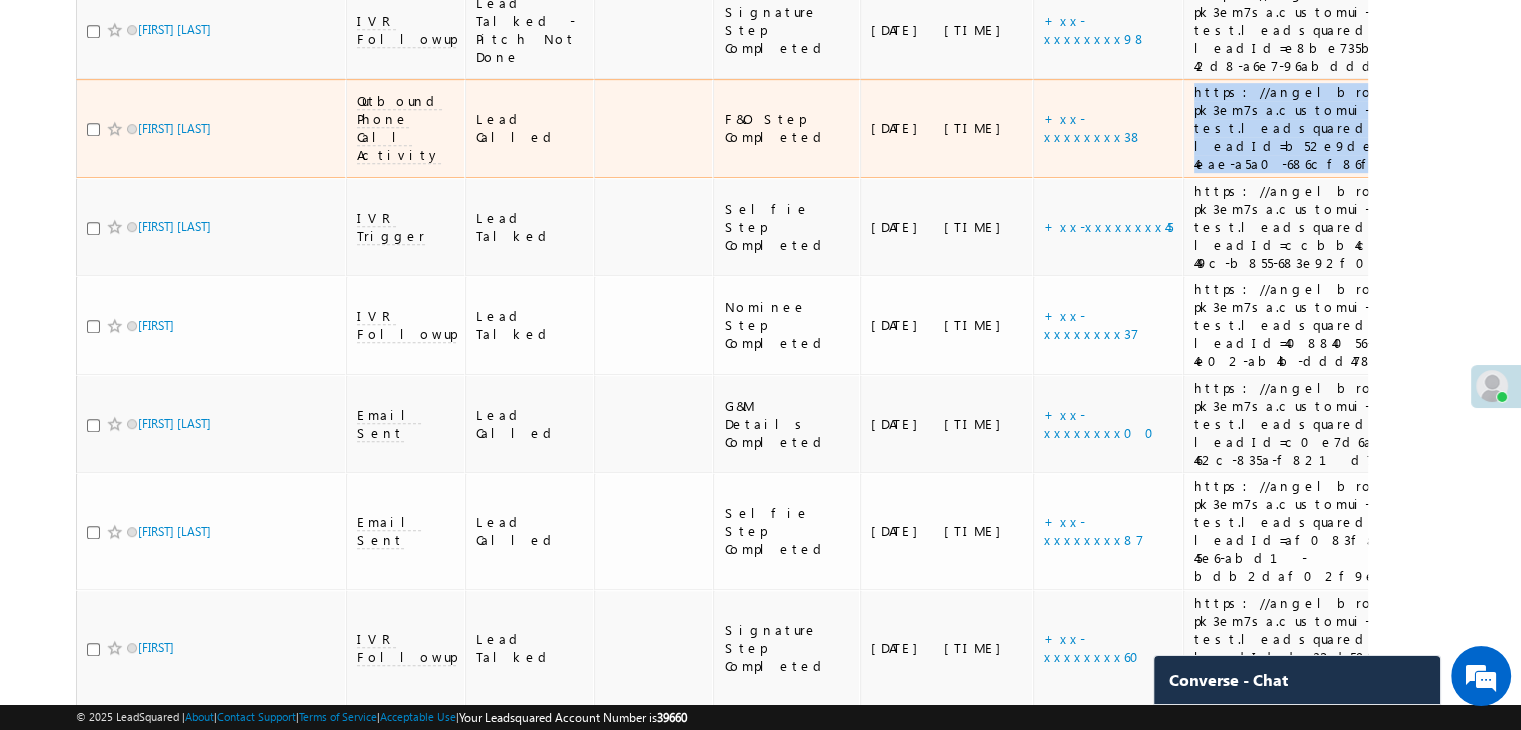 click on "https://angelbroking1-pk3em7sa.customui-test.leadsquared.com?leadId=b52e9dea-74f0-4eae-a5a0-686cf86f43a2" at bounding box center [1327, 128] 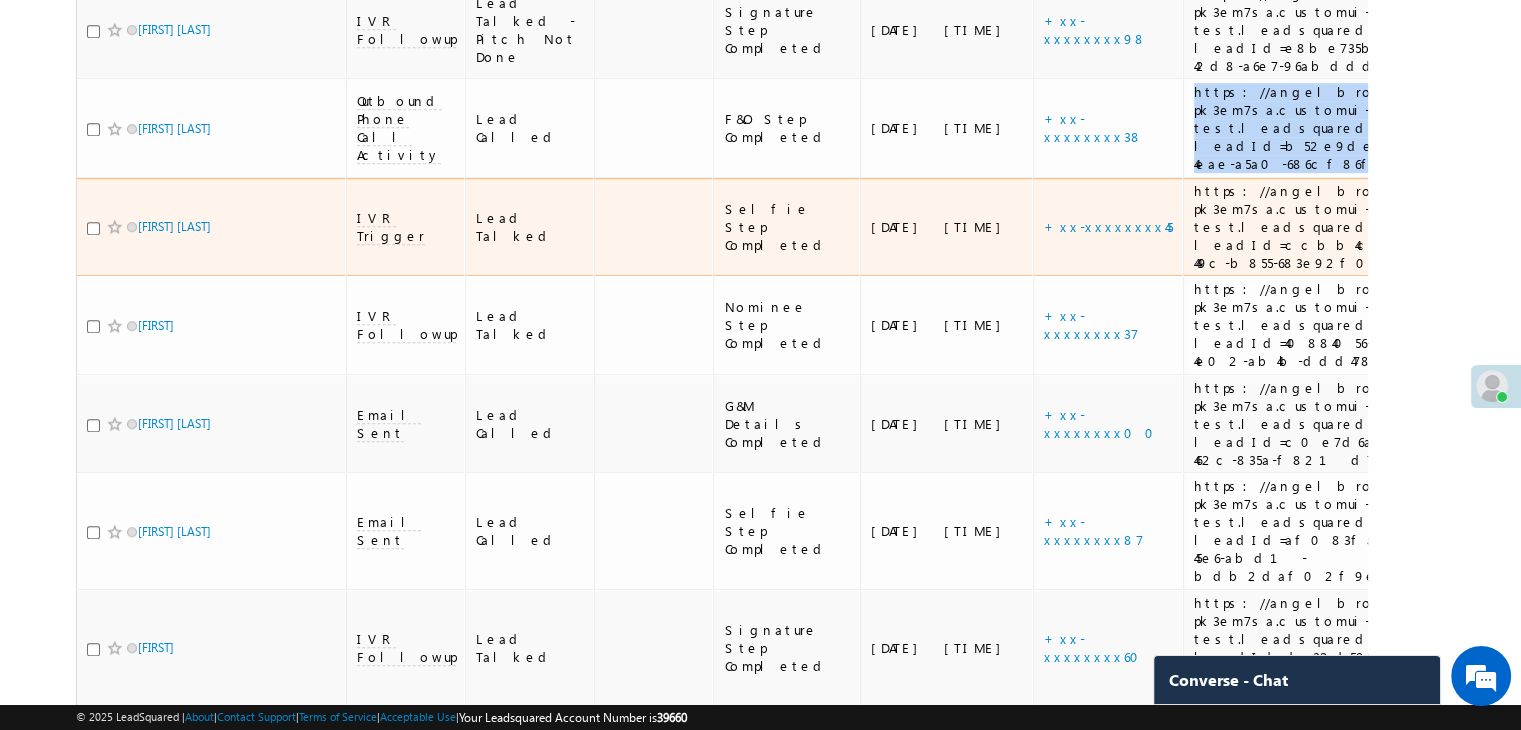 scroll, scrollTop: 1253, scrollLeft: 0, axis: vertical 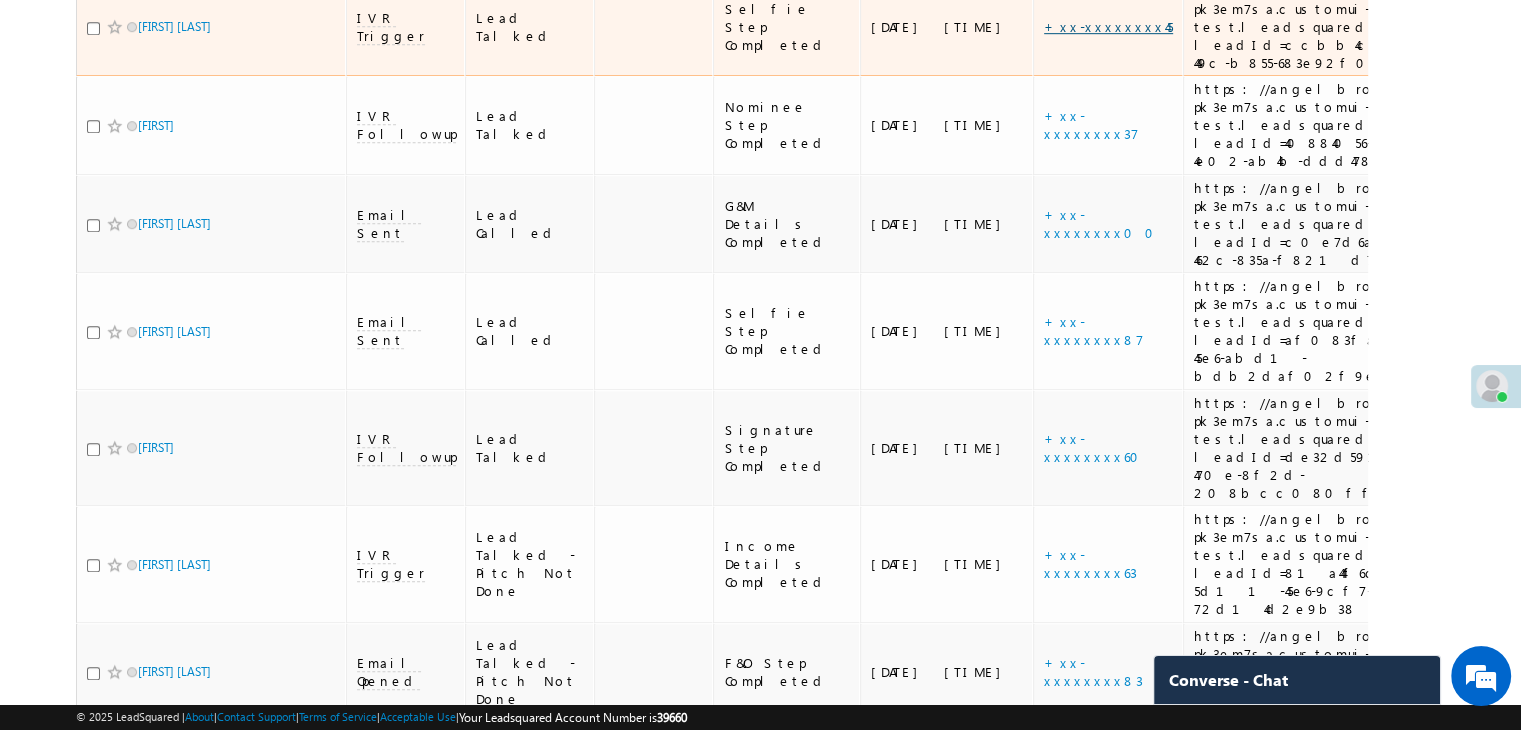 click on "+xx-xxxxxxxx45" at bounding box center (1108, 26) 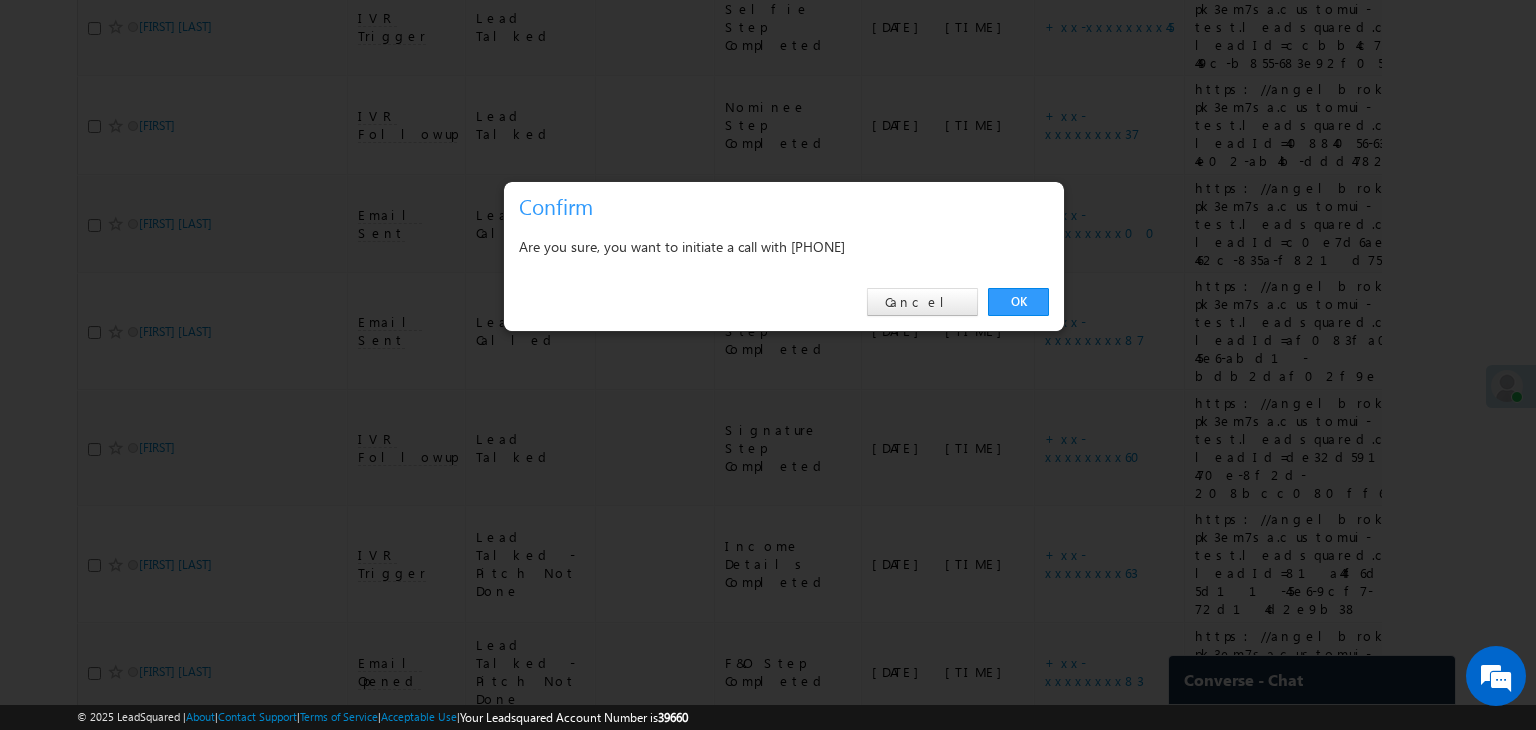click on "OK" at bounding box center (1018, 302) 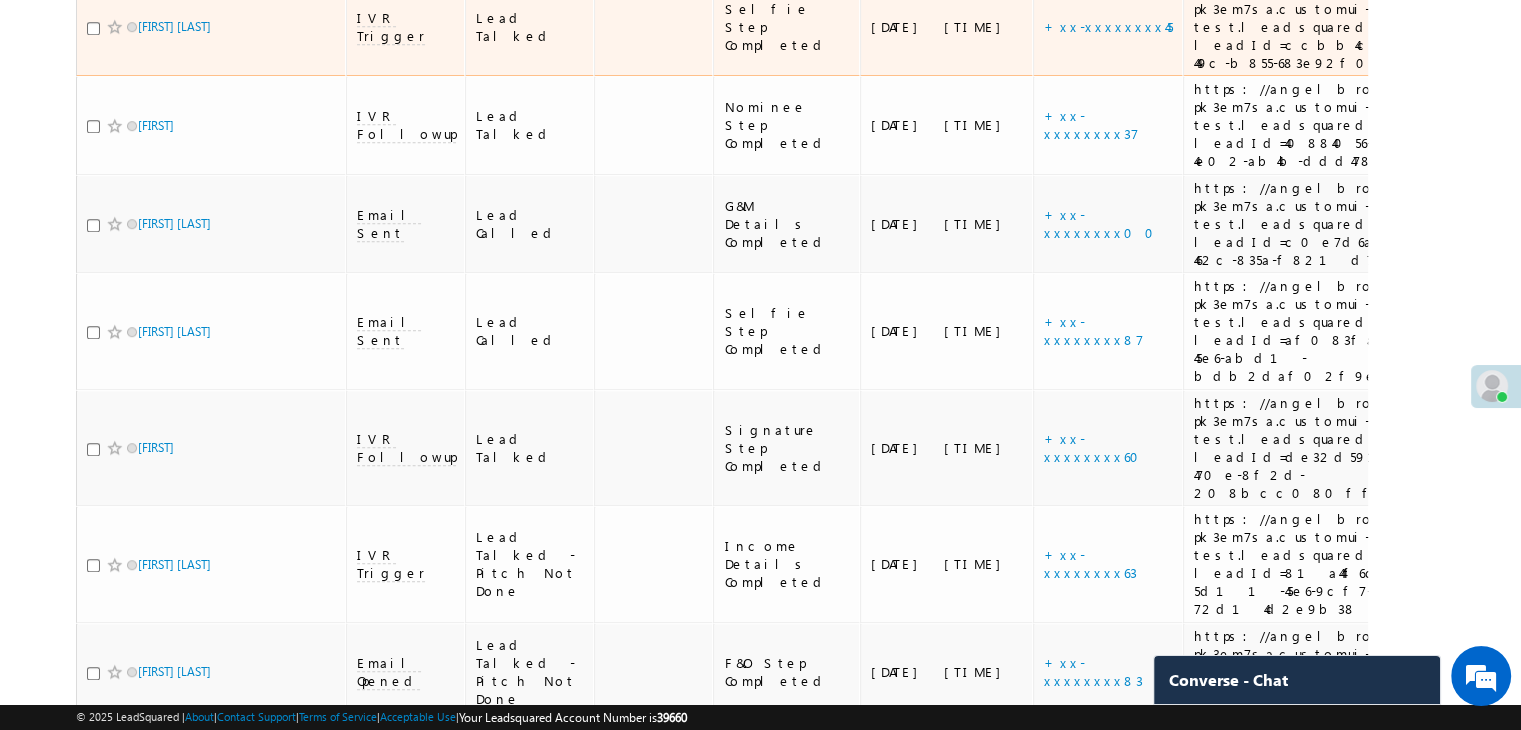 click on "https://angelbroking1-pk3em7sa.customui-test.leadsquared.com?leadId=ccbb4c77-5dd6-449c-b855-683e92f058f0" at bounding box center (1327, 27) 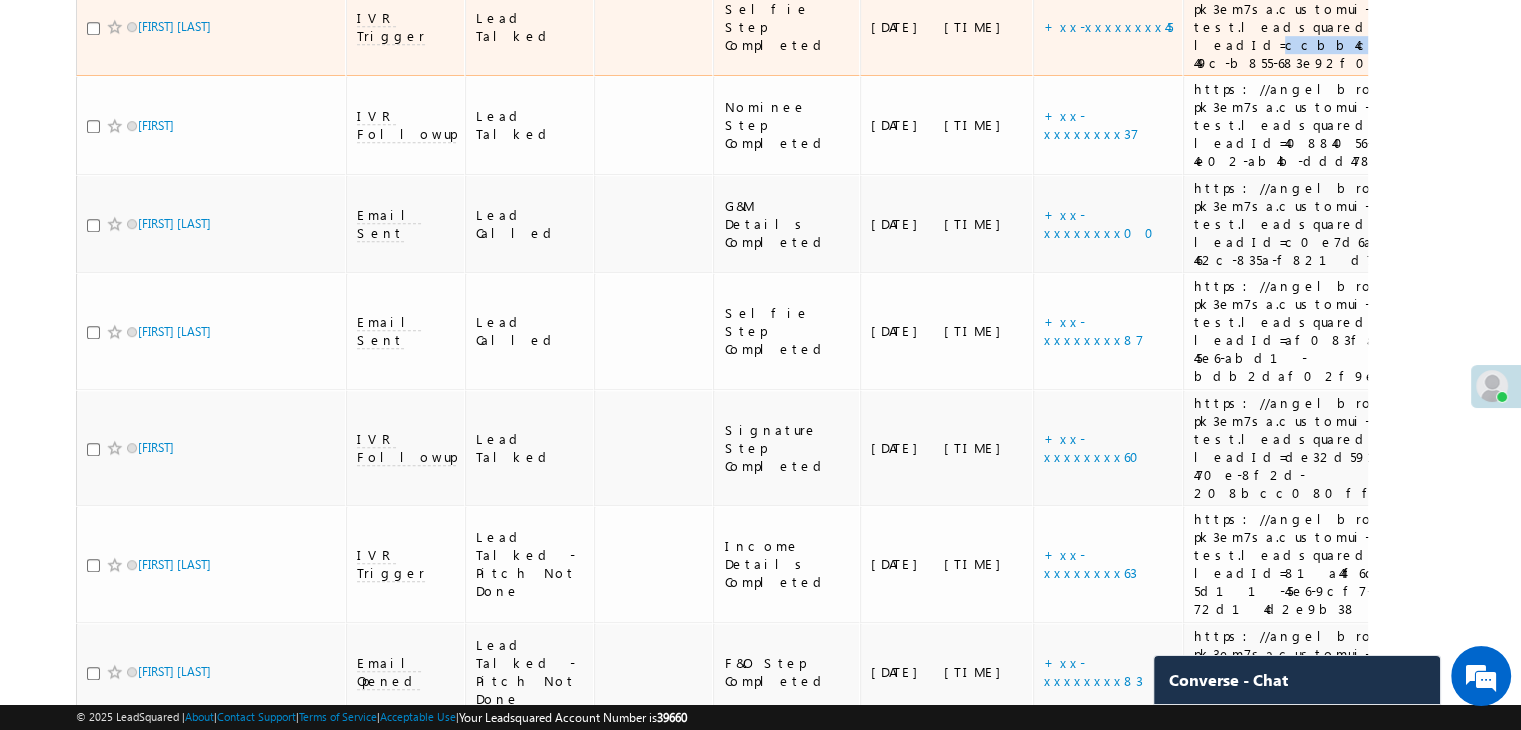 click on "https://angelbroking1-pk3em7sa.customui-test.leadsquared.com?leadId=ccbb4c77-5dd6-449c-b855-683e92f058f0" at bounding box center [1327, 27] 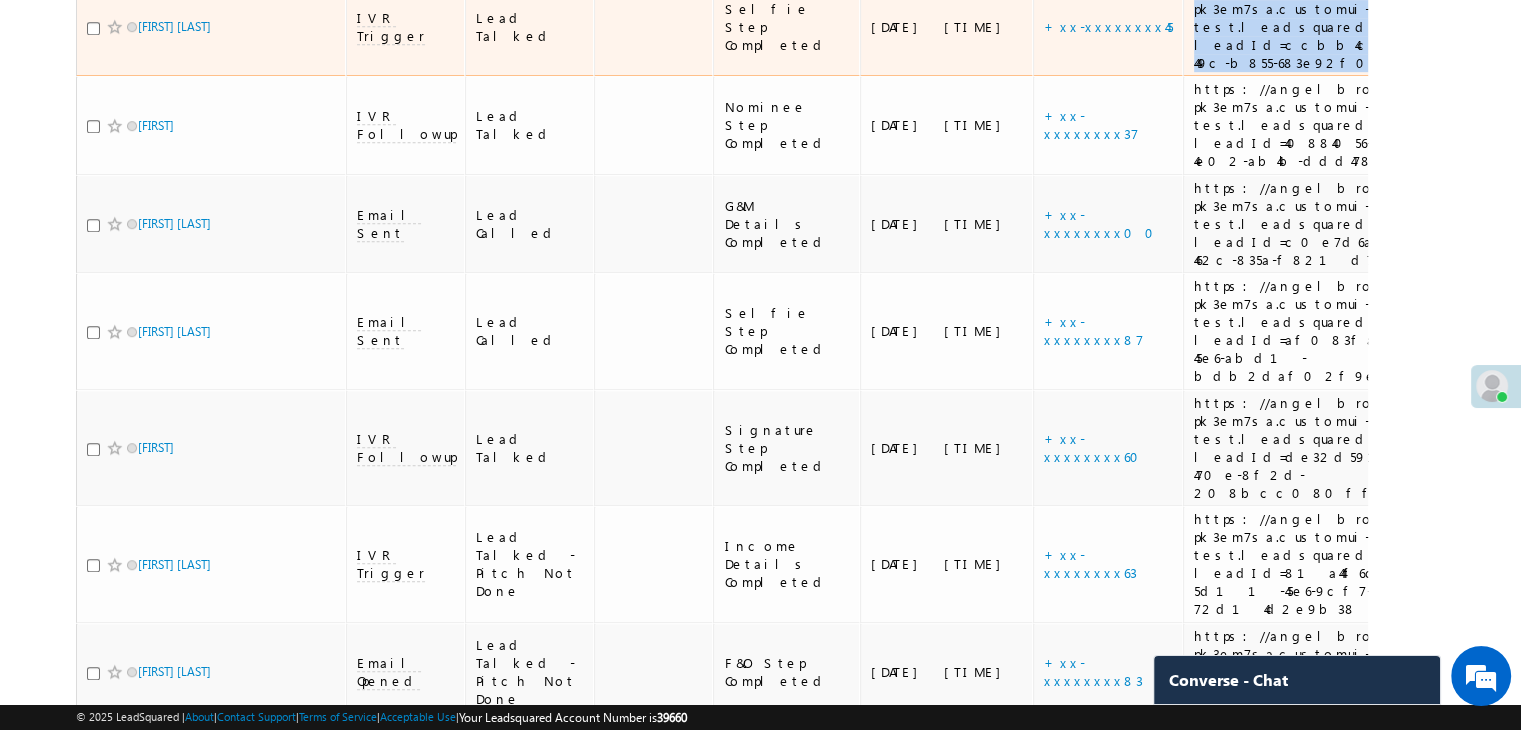 click on "https://angelbroking1-pk3em7sa.customui-test.leadsquared.com?leadId=ccbb4c77-5dd6-449c-b855-683e92f058f0" at bounding box center (1327, 27) 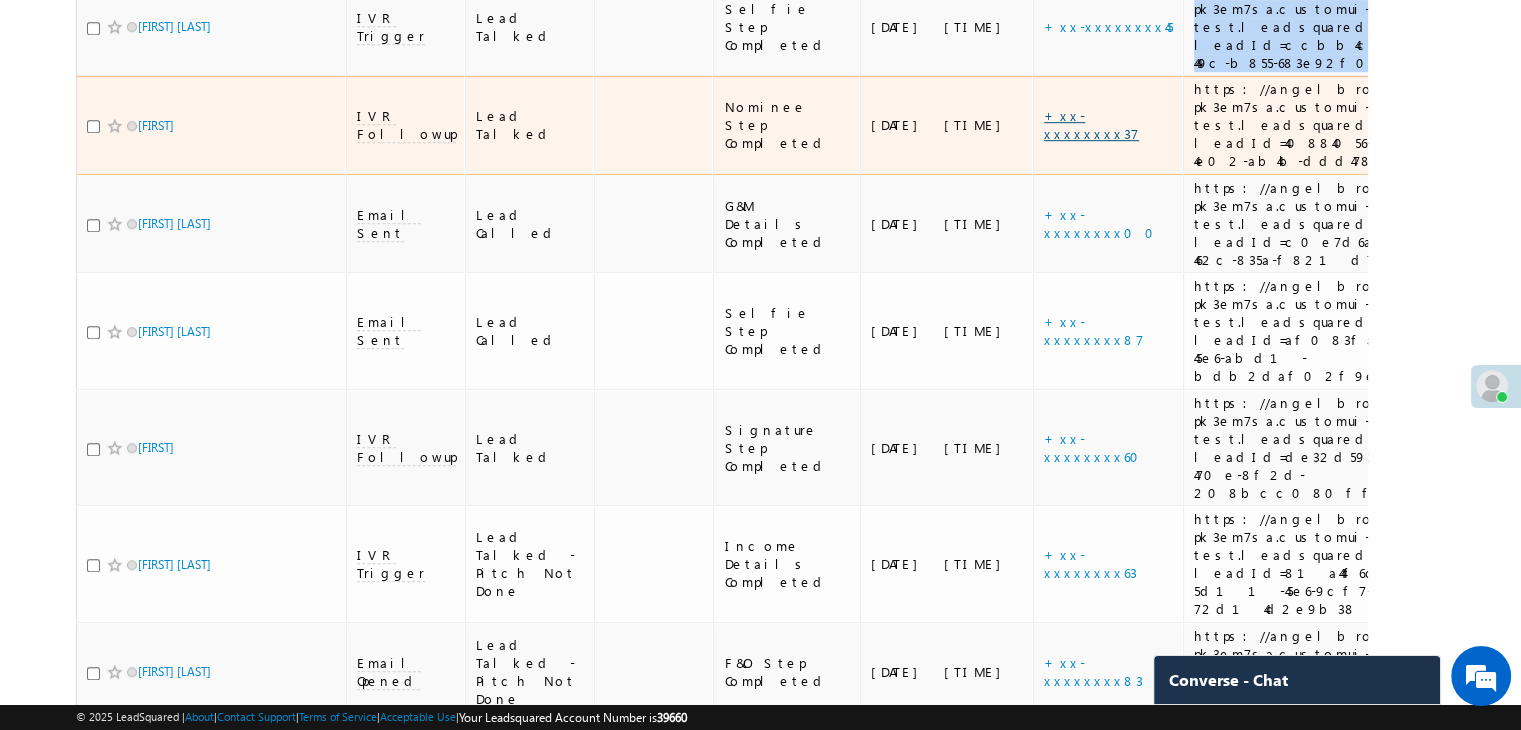 click on "+xx-xxxxxxxx37" at bounding box center [1091, 124] 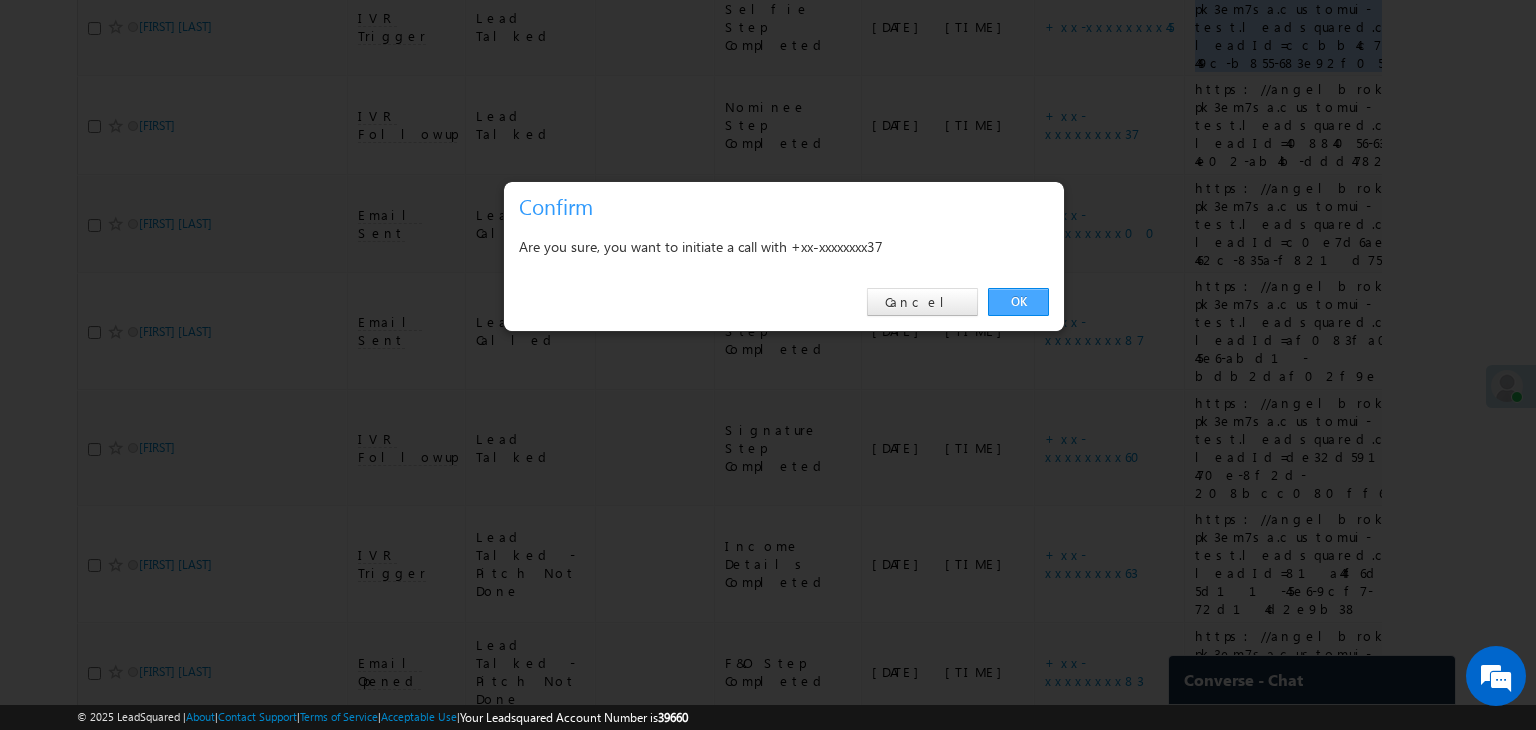 click on "OK" at bounding box center (1018, 302) 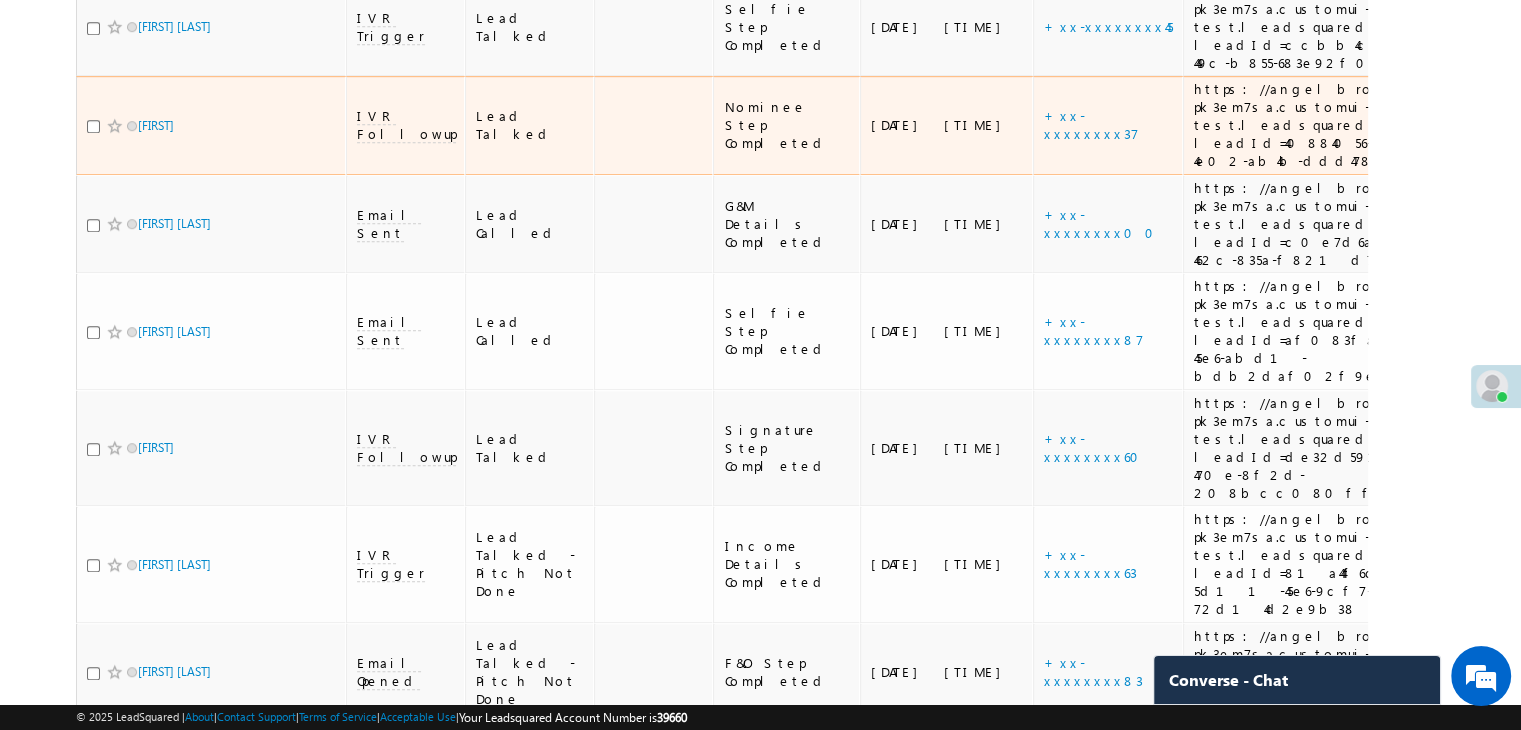 click on "https://angelbroking1-pk3em7sa.customui-test.leadsquared.com?leadId=40884056-6330-4e02-ab4b-ddd4782808f4" at bounding box center (1327, 125) 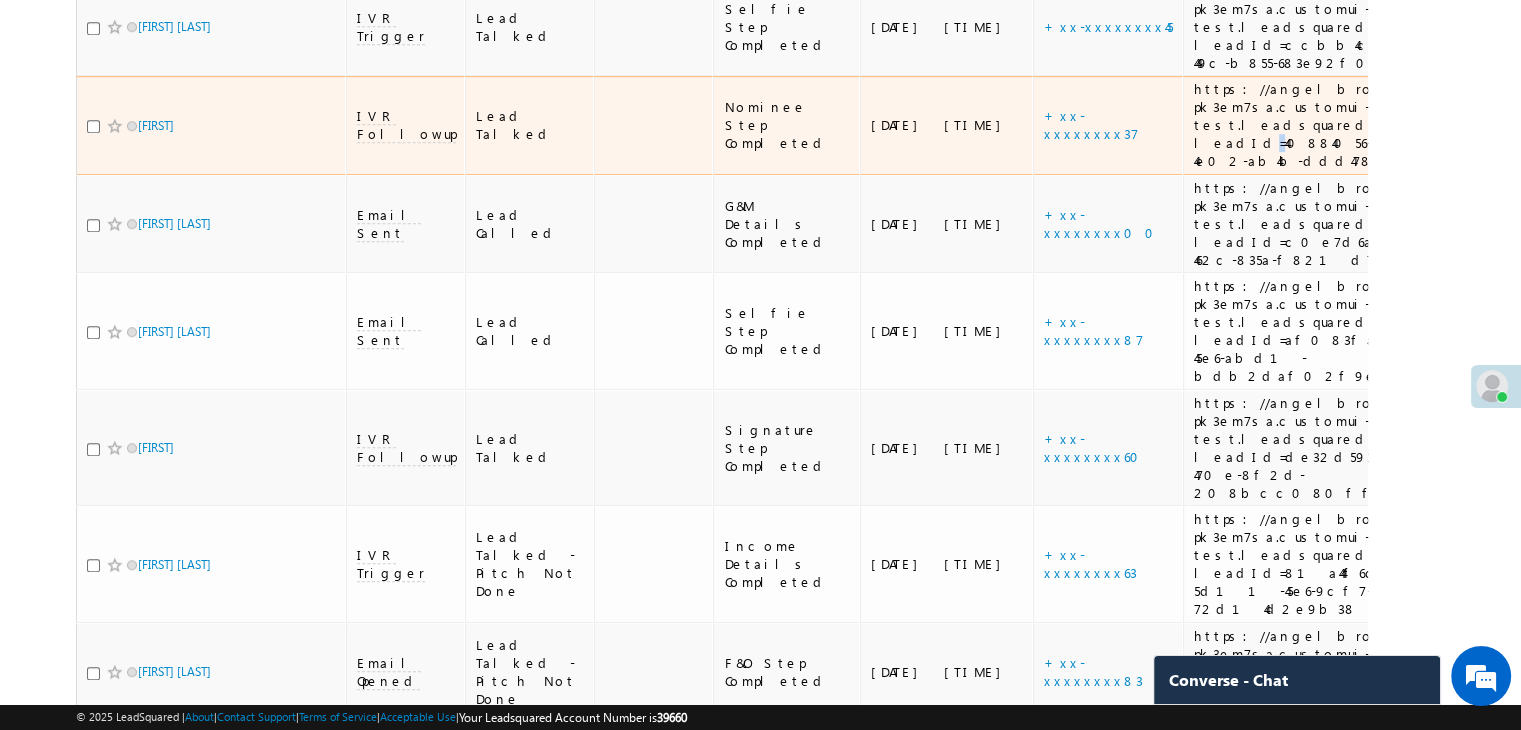 click on "https://angelbroking1-pk3em7sa.customui-test.leadsquared.com?leadId=40884056-6330-4e02-ab4b-ddd4782808f4" at bounding box center (1327, 125) 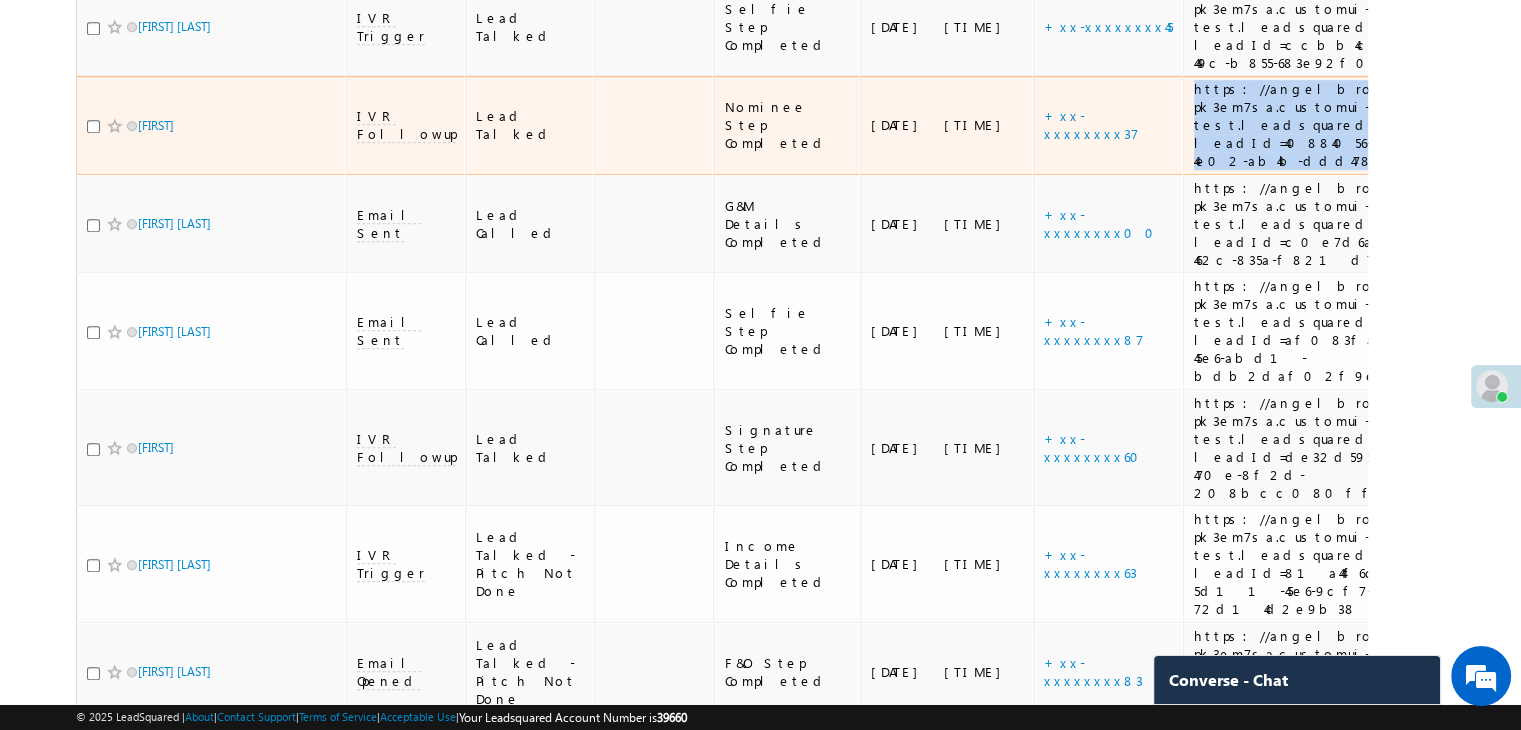 click on "https://angelbroking1-pk3em7sa.customui-test.leadsquared.com?leadId=40884056-6330-4e02-ab4b-ddd4782808f4" at bounding box center (1327, 125) 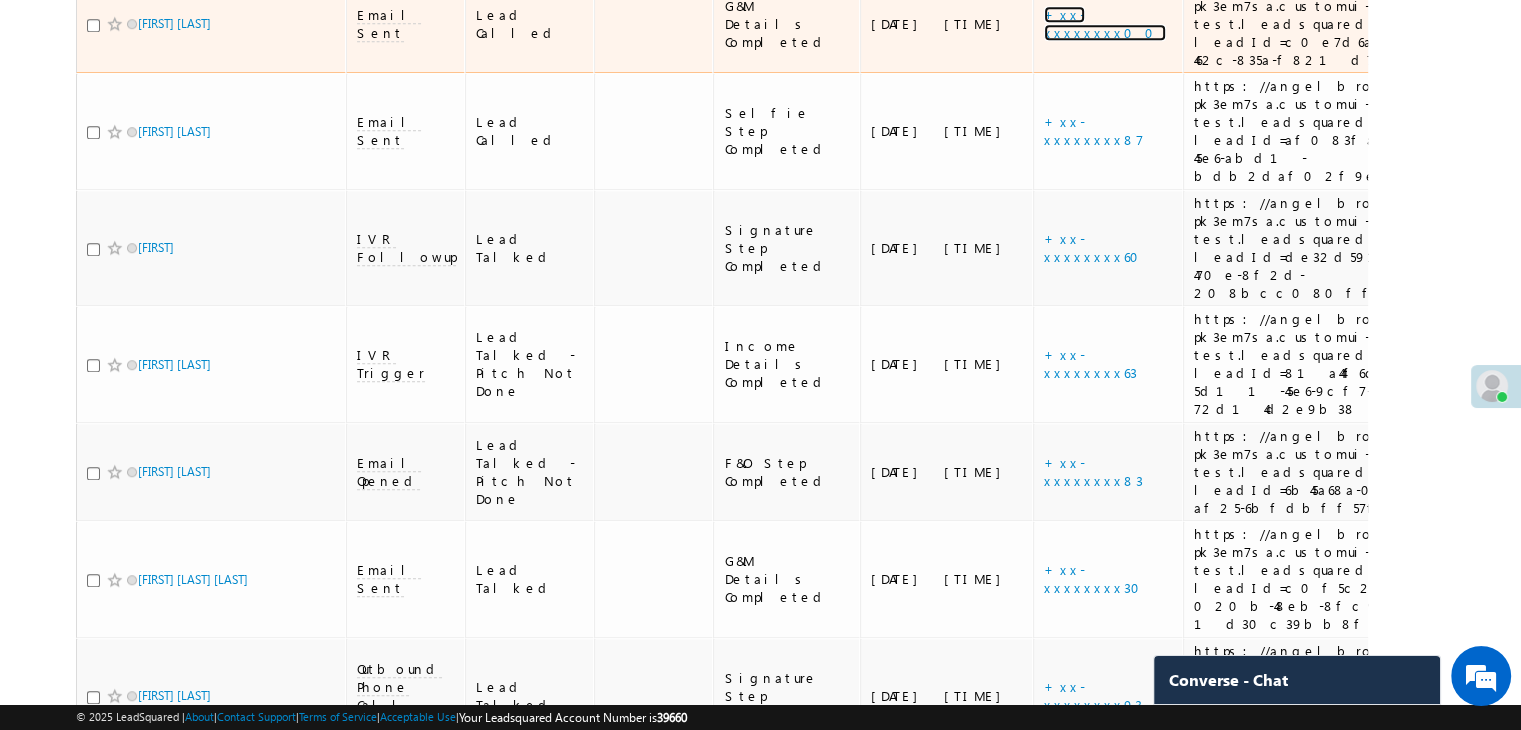 click on "+xx-xxxxxxxx00" at bounding box center (1105, 23) 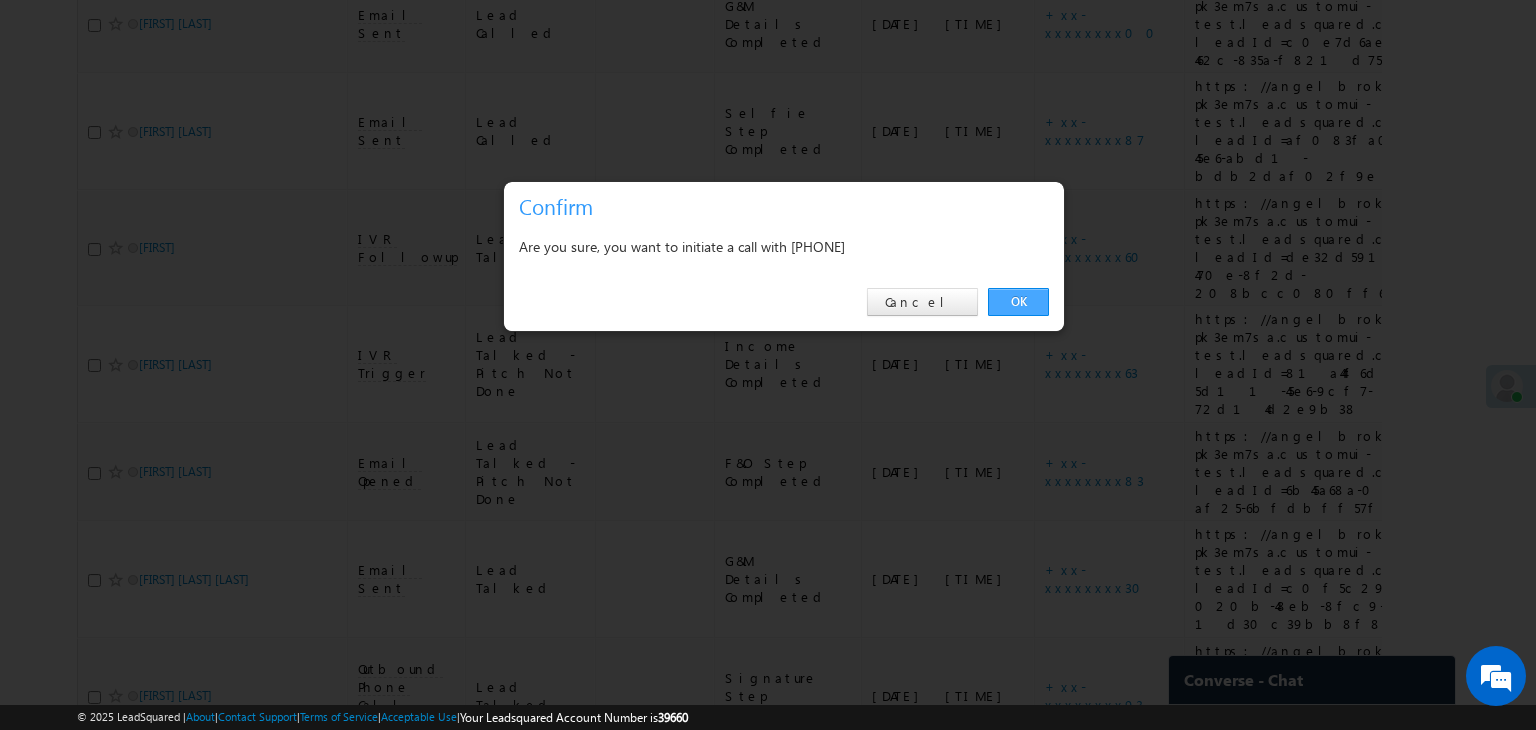 click on "OK" at bounding box center [1018, 302] 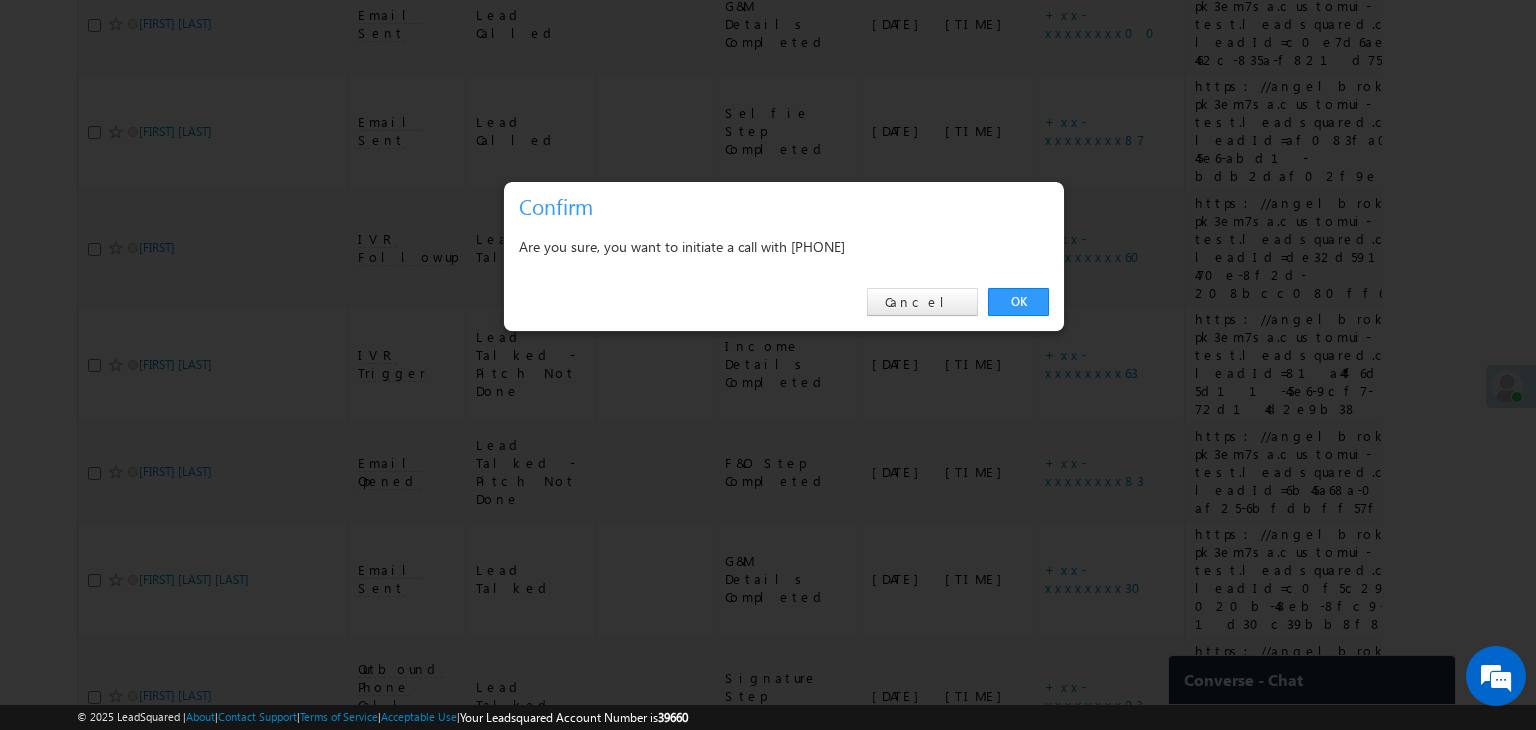click on "https://angelbroking1-pk3em7sa.customui-test.leadsquared.com?leadId=c0e7d6ae-26eb-462c-835a-f821d7593fd7" at bounding box center [1328, 24] 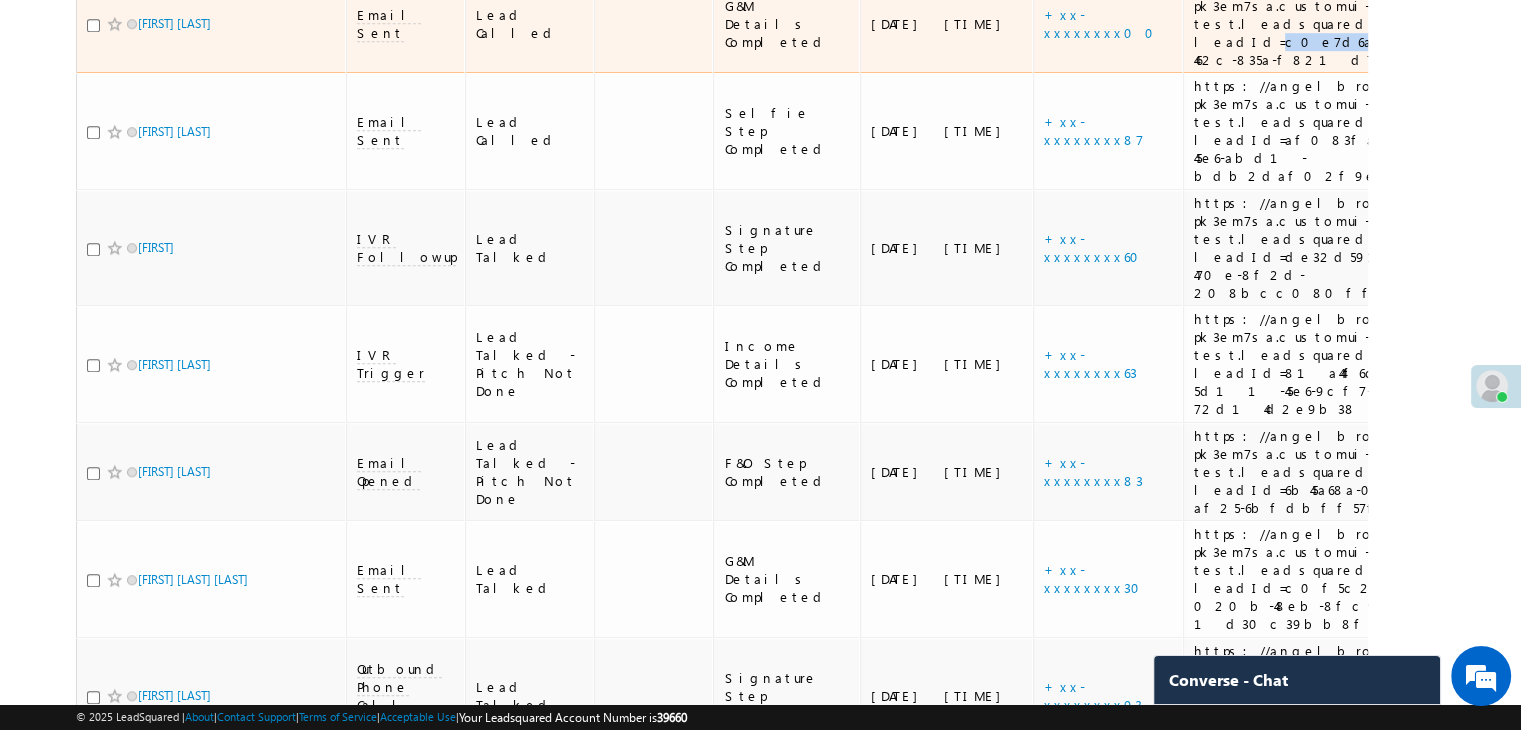 click on "https://angelbroking1-pk3em7sa.customui-test.leadsquared.com?leadId=c0e7d6ae-26eb-462c-835a-f821d7593fd7" at bounding box center [1327, 24] 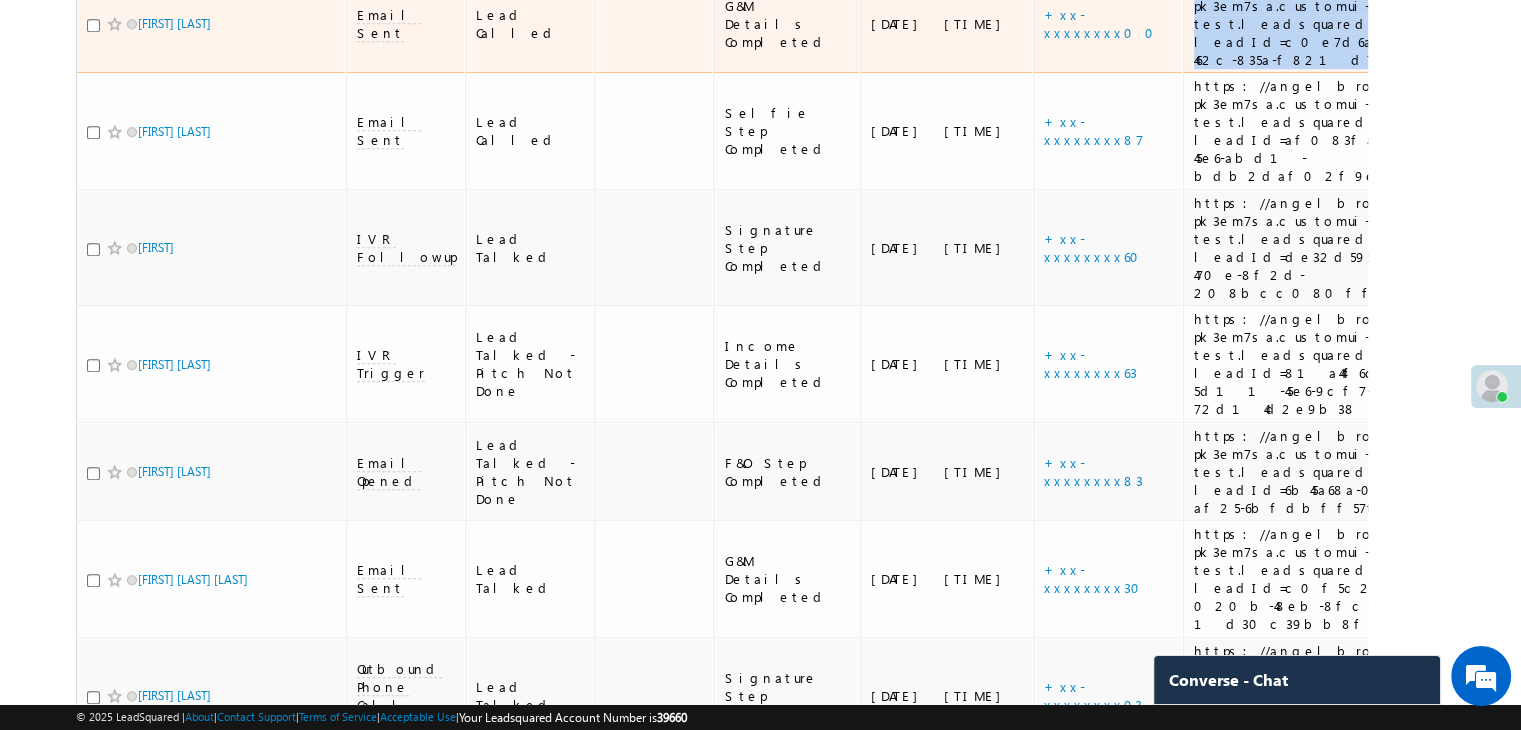 click on "https://angelbroking1-pk3em7sa.customui-test.leadsquared.com?leadId=c0e7d6ae-26eb-462c-835a-f821d7593fd7" at bounding box center [1327, 24] 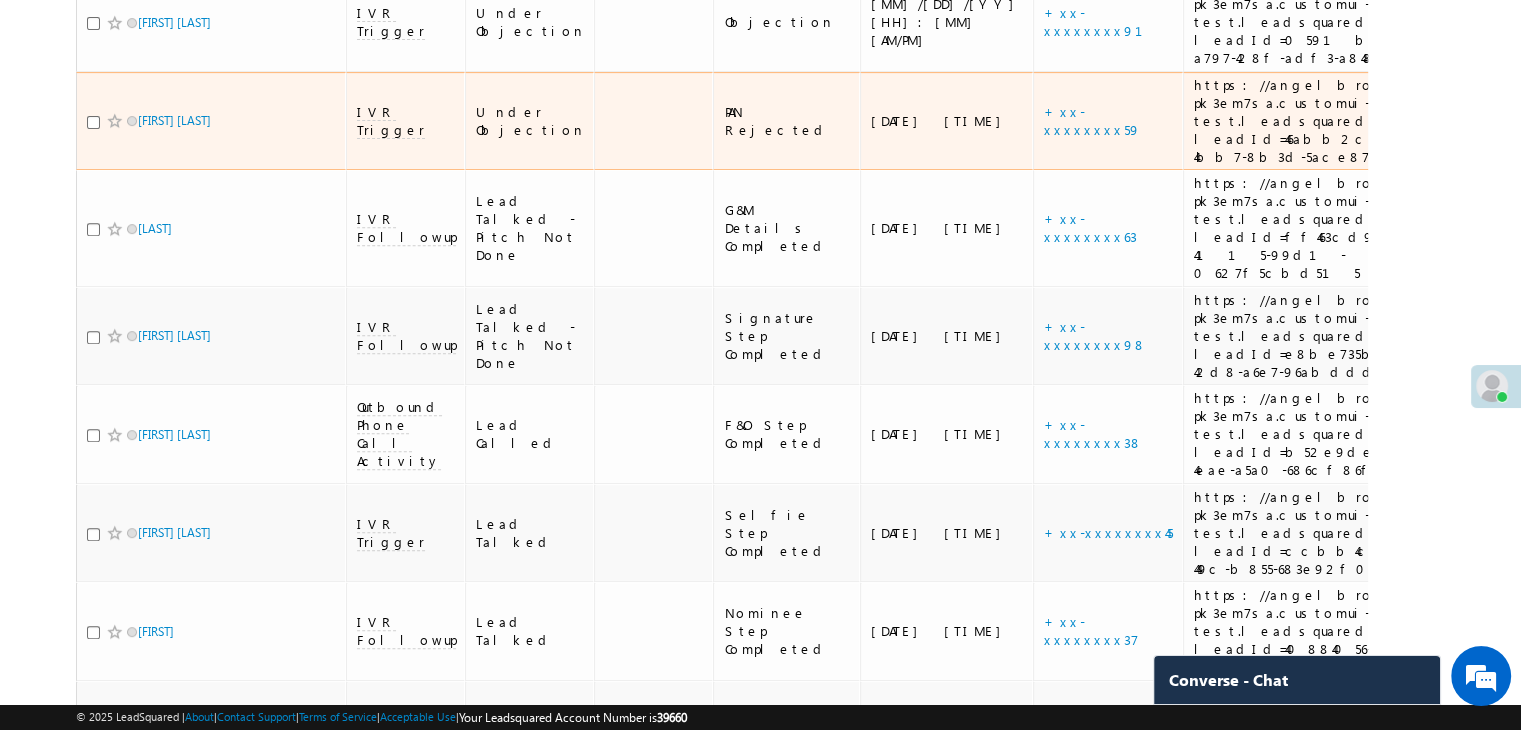 scroll, scrollTop: 753, scrollLeft: 0, axis: vertical 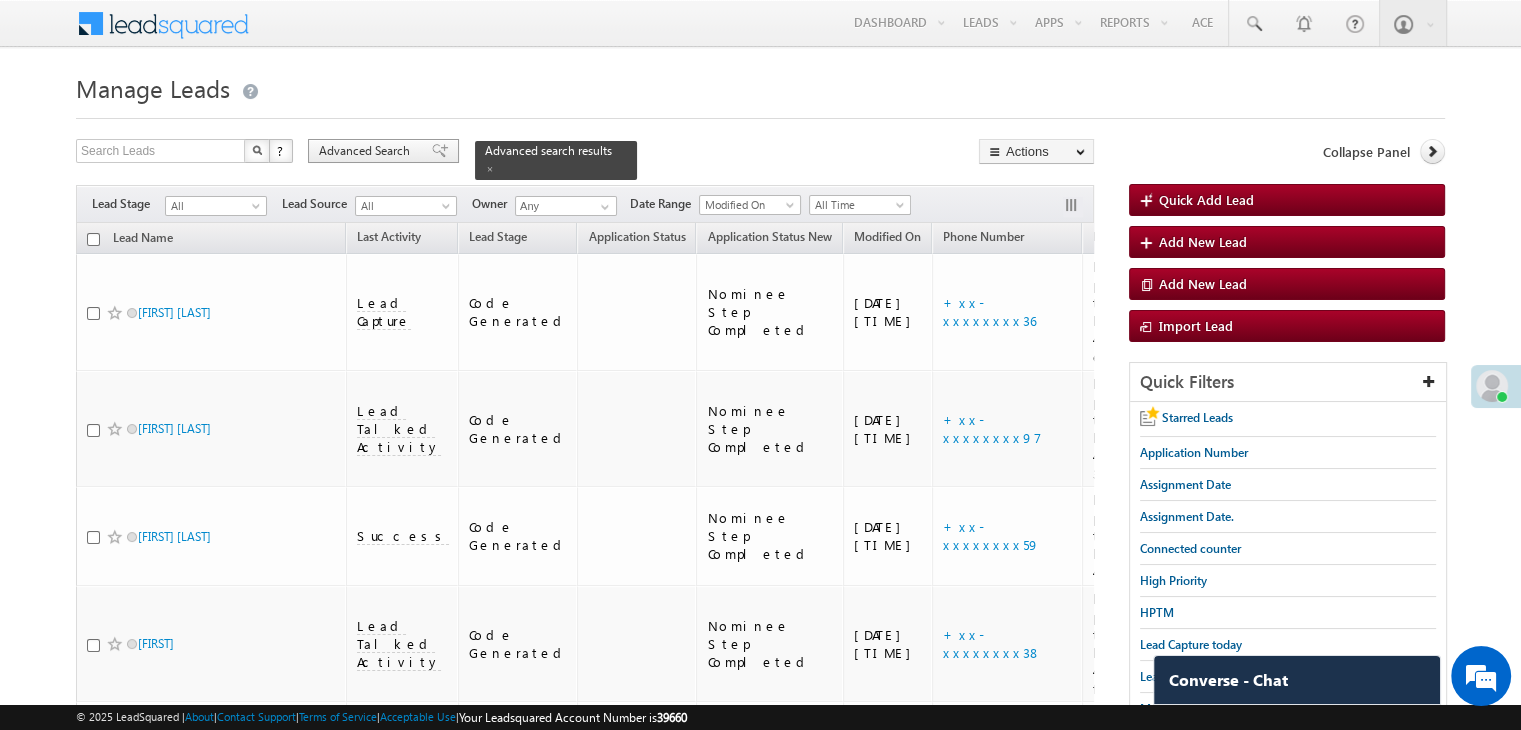 click on "Advanced Search" at bounding box center (367, 151) 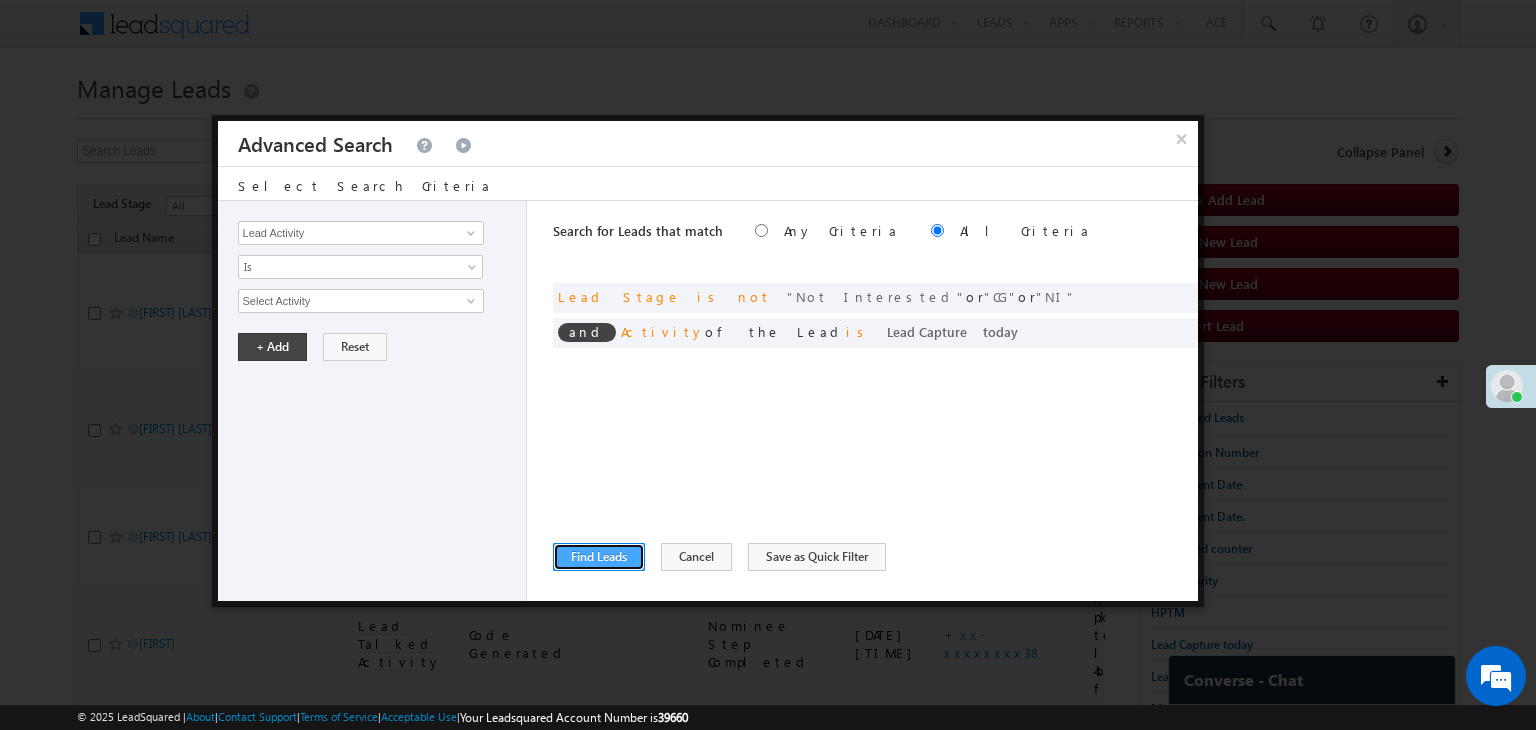 click on "Find Leads" at bounding box center [599, 557] 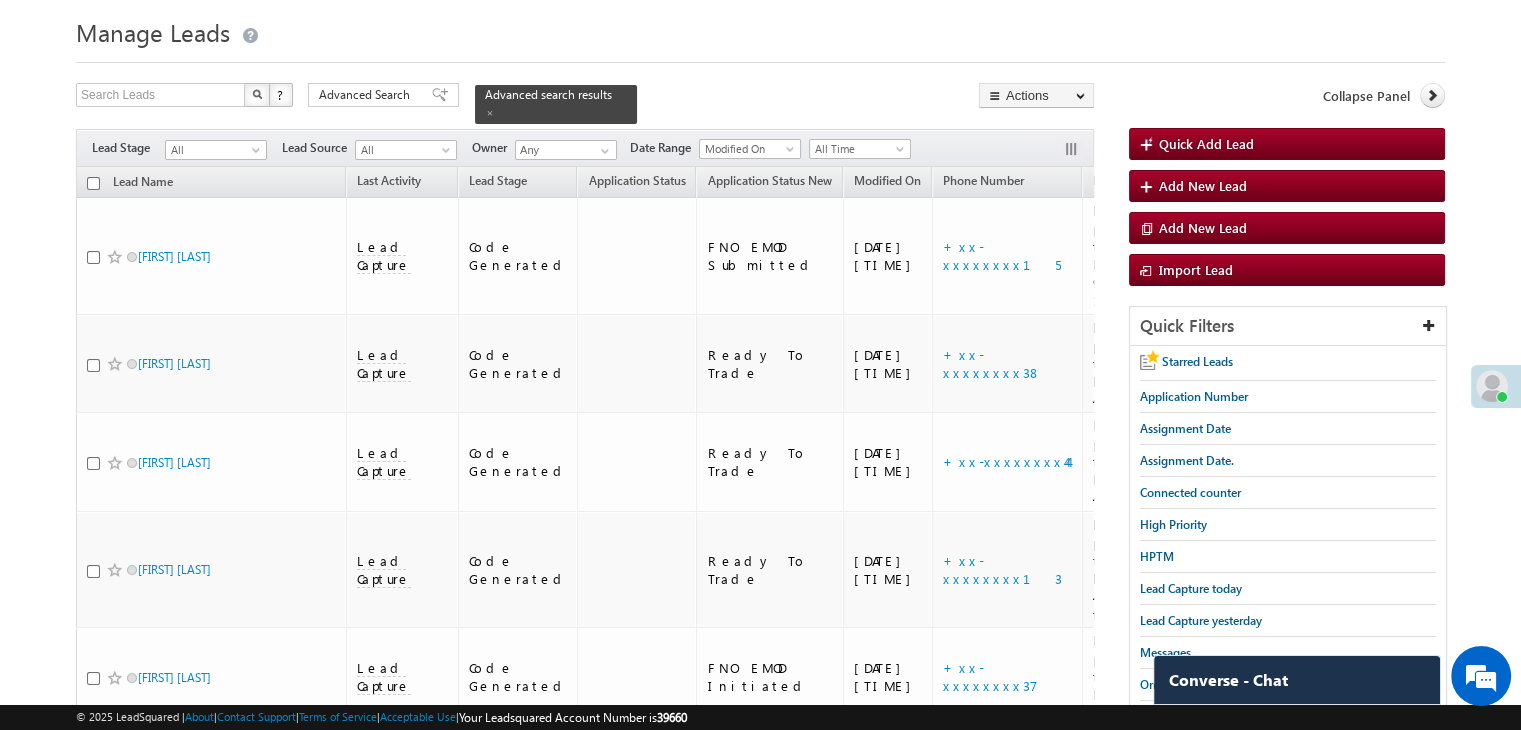 scroll, scrollTop: 0, scrollLeft: 0, axis: both 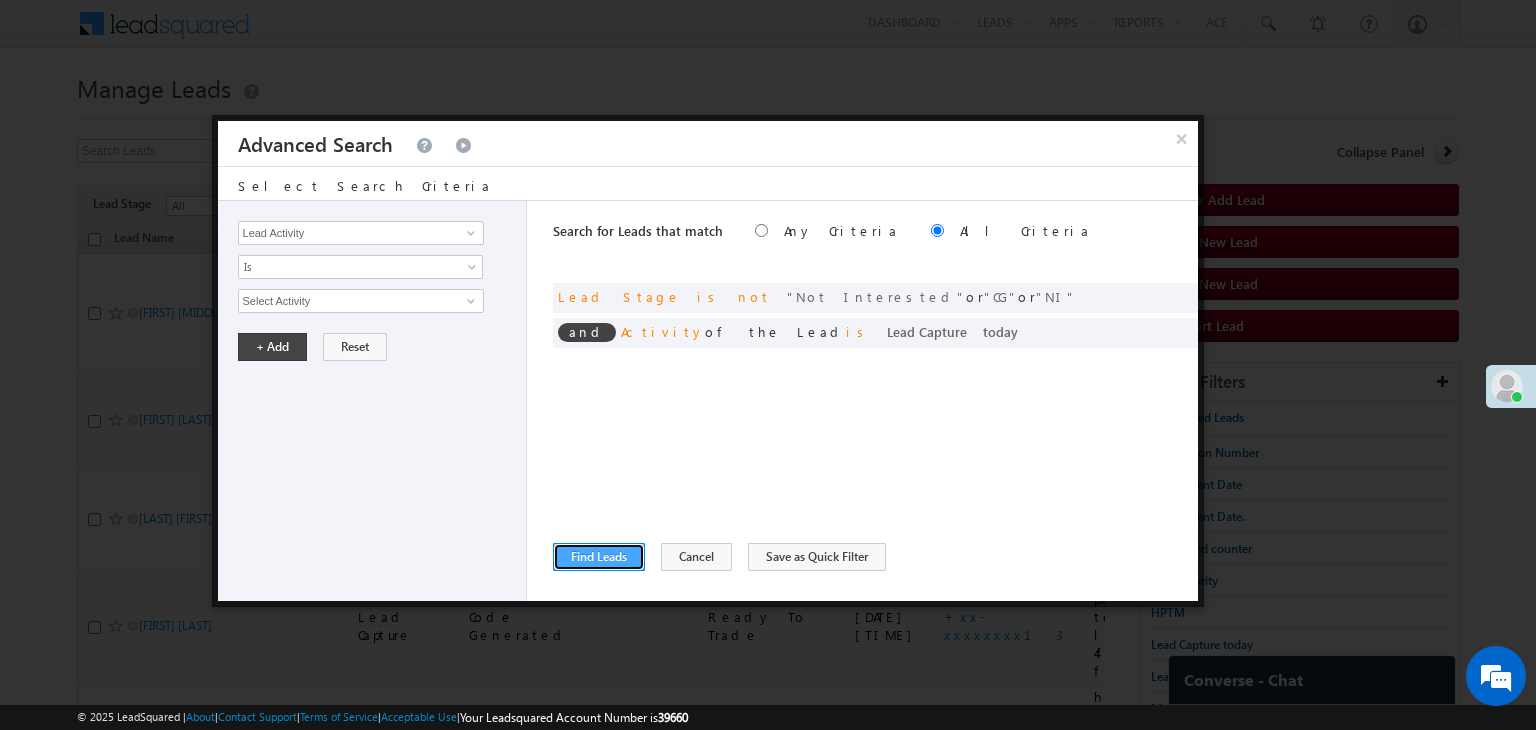 click on "Find Leads" at bounding box center (599, 557) 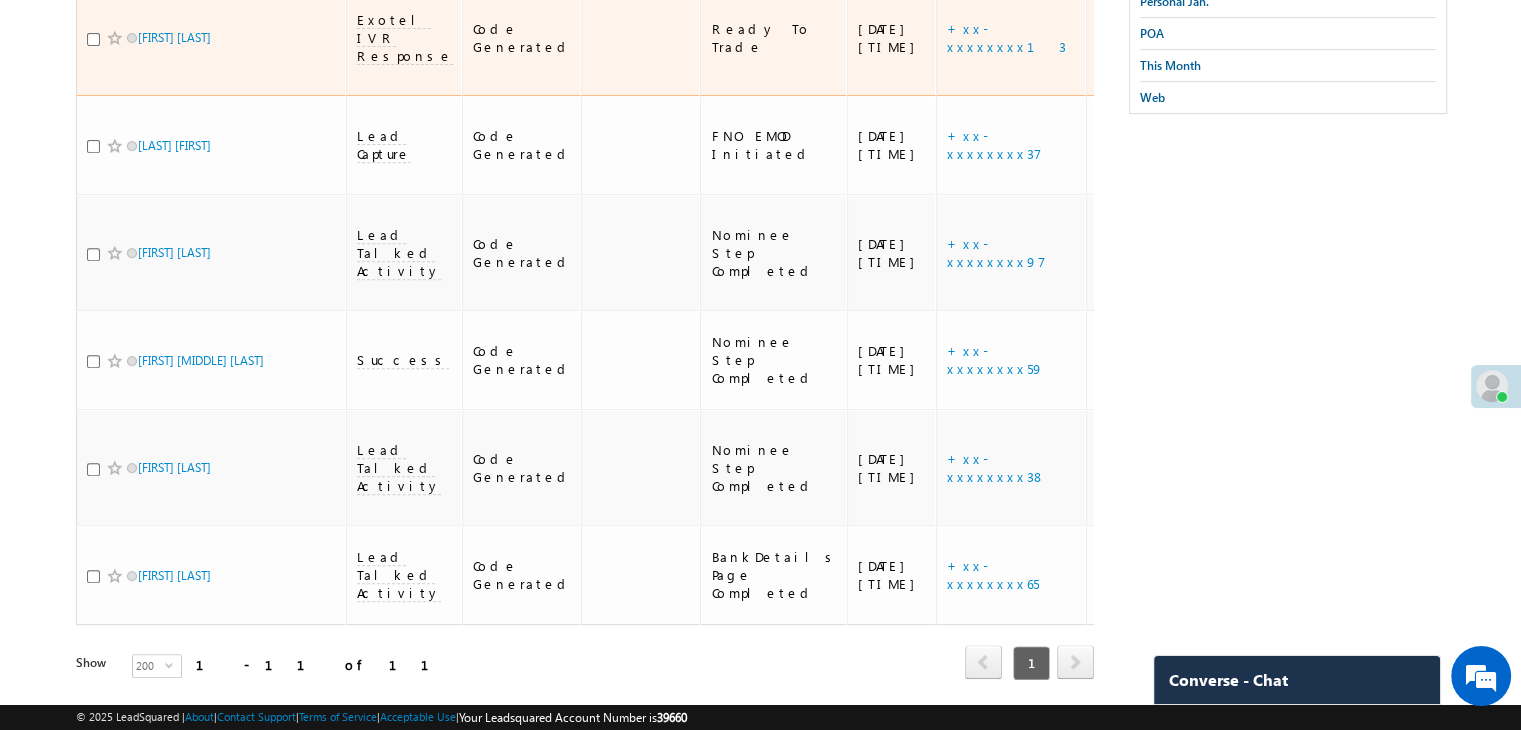 scroll, scrollTop: 900, scrollLeft: 0, axis: vertical 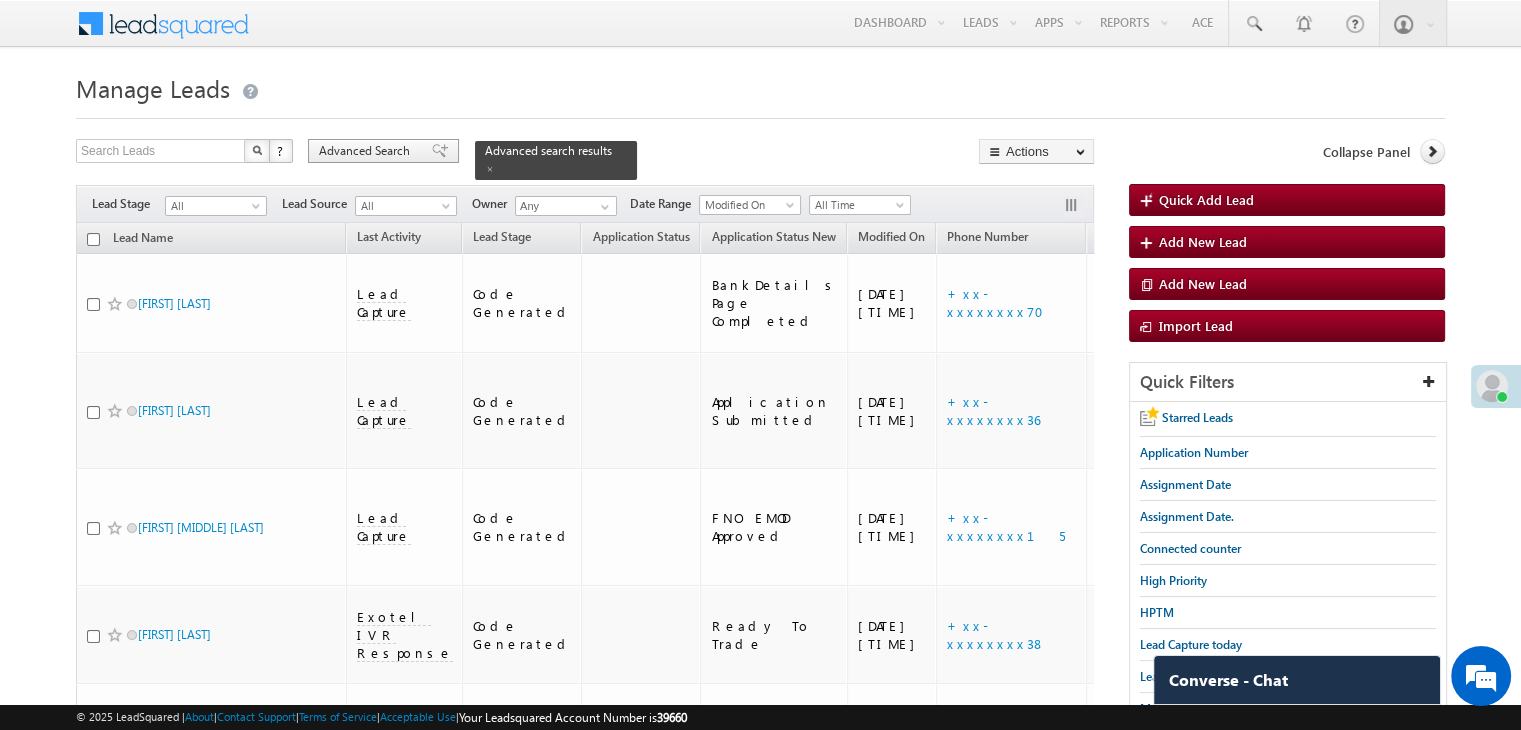 click on "Advanced Search" at bounding box center (367, 151) 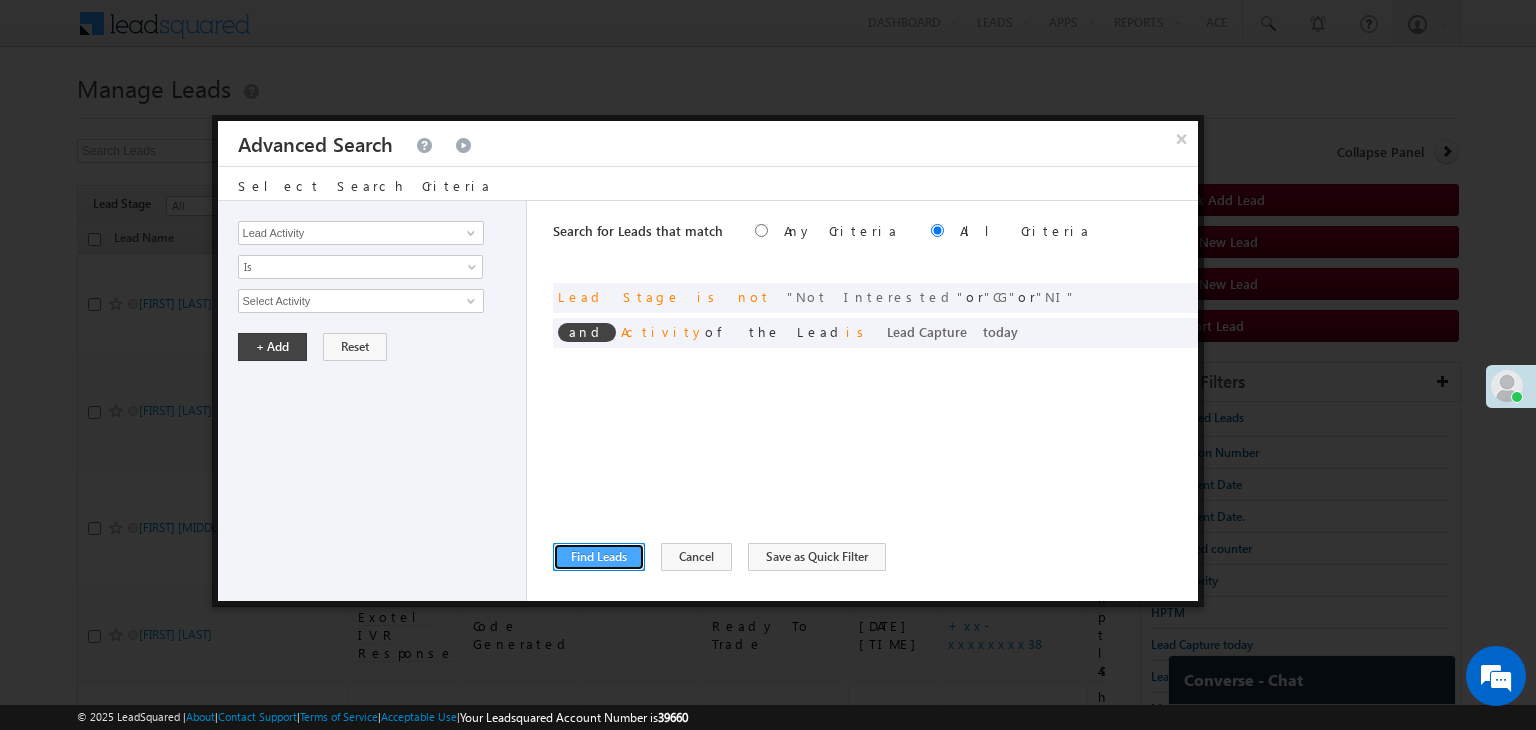 click on "Find Leads" at bounding box center [599, 557] 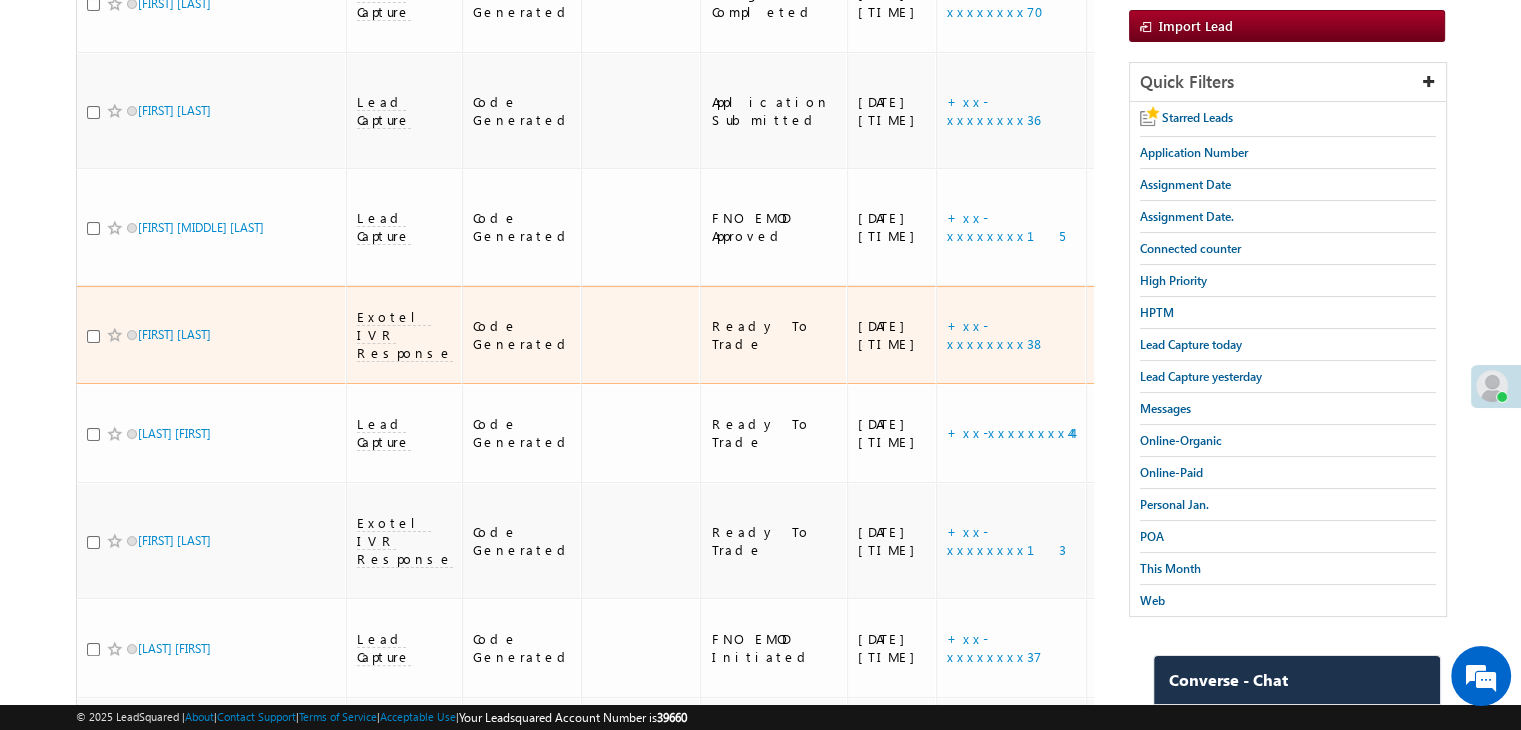 scroll, scrollTop: 0, scrollLeft: 0, axis: both 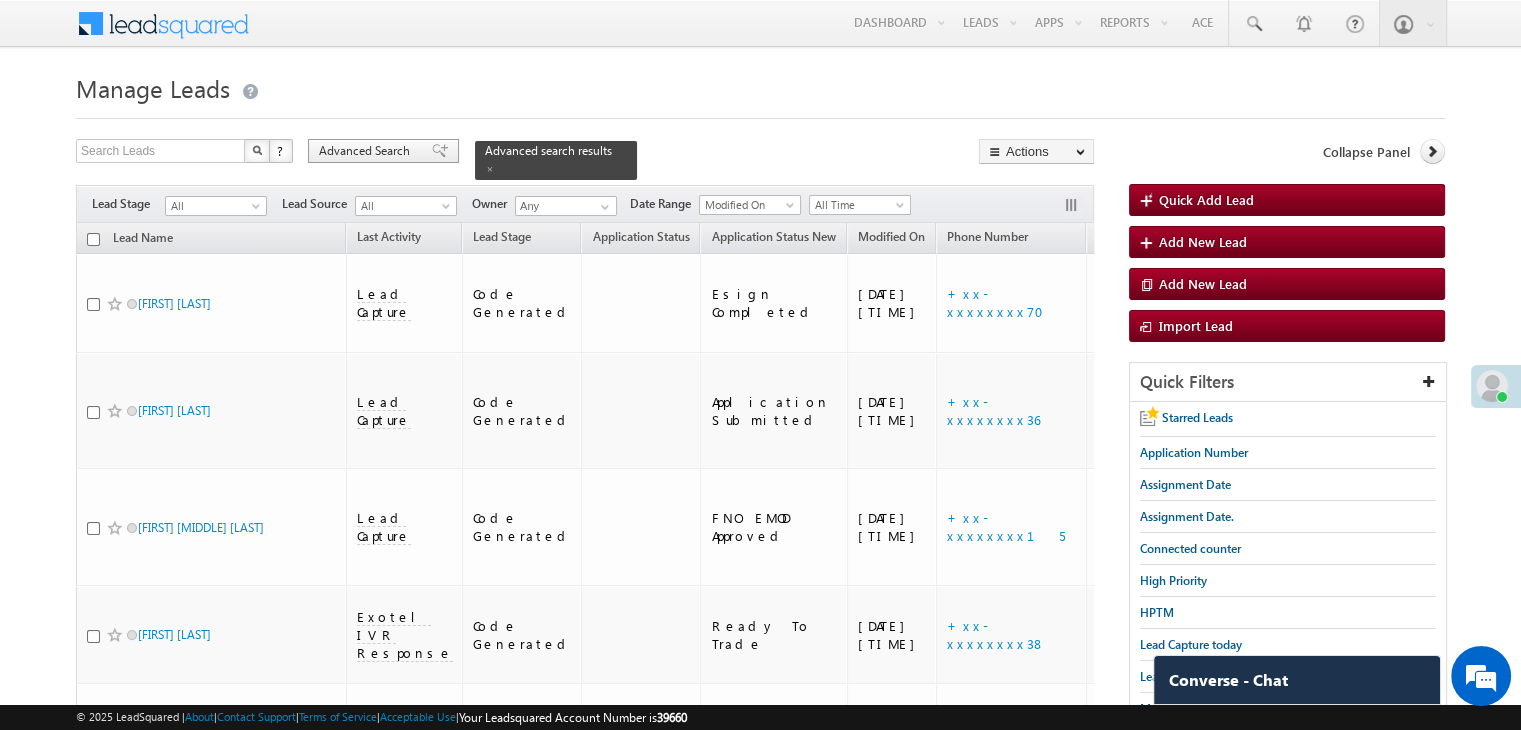 click on "Advanced Search" at bounding box center (367, 151) 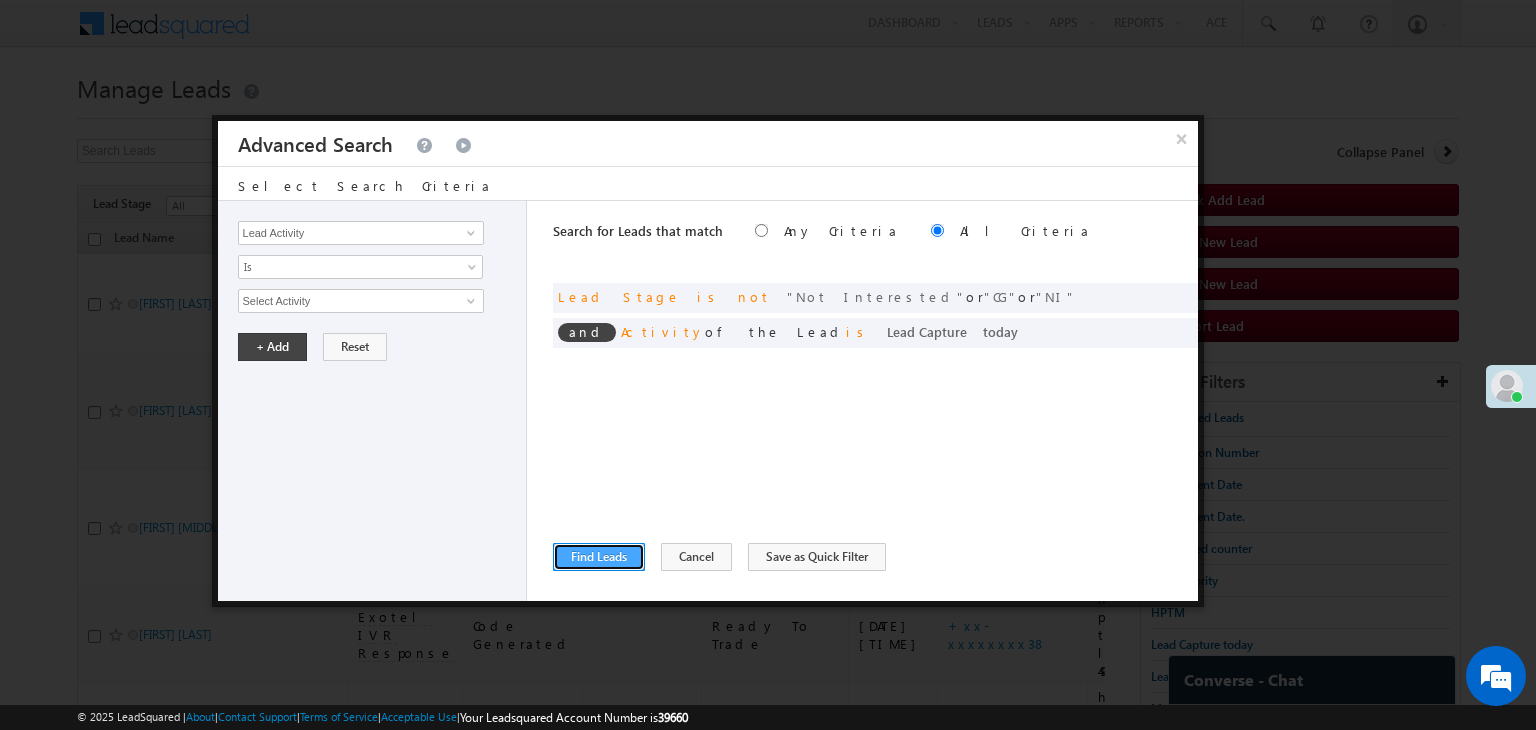 click on "Find Leads" at bounding box center [599, 557] 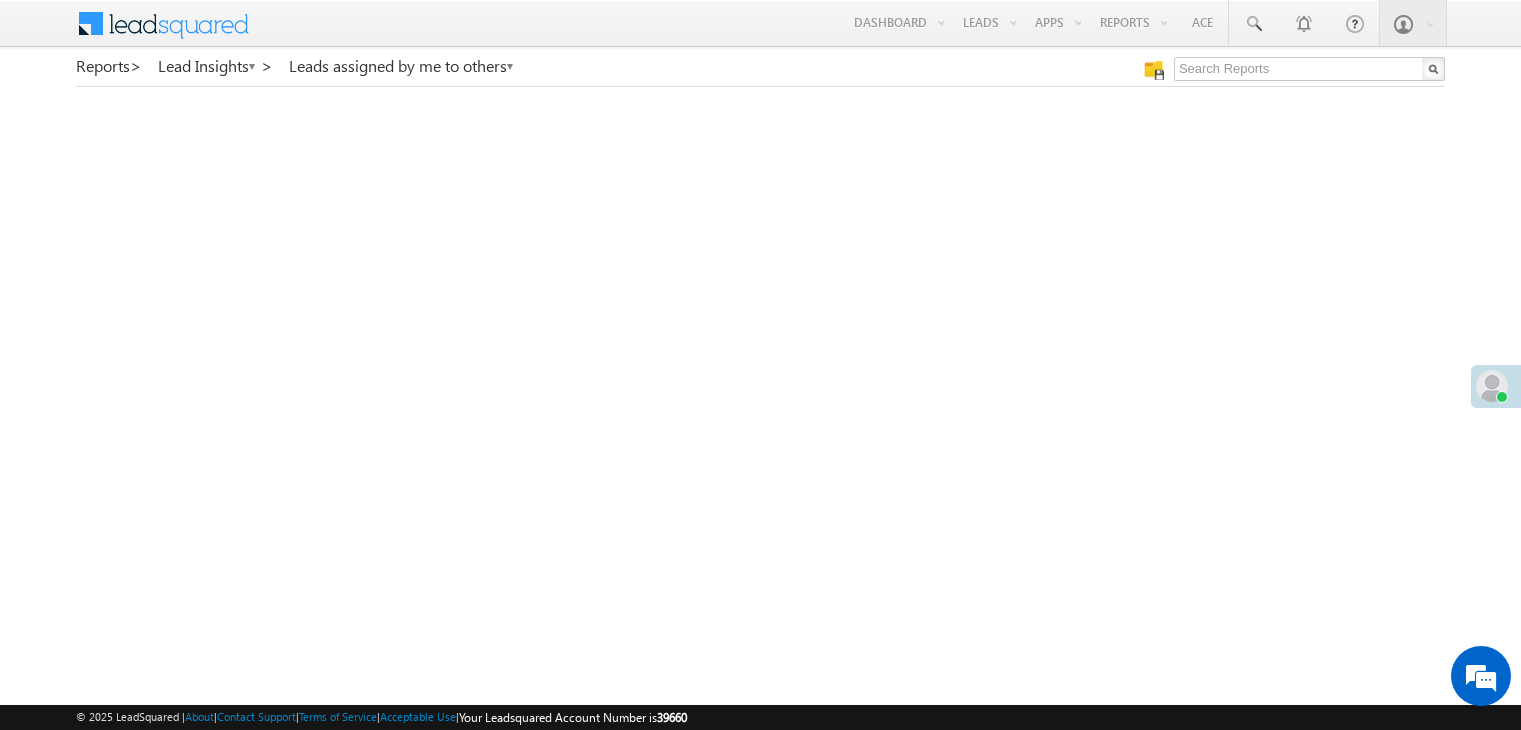 scroll, scrollTop: 0, scrollLeft: 0, axis: both 